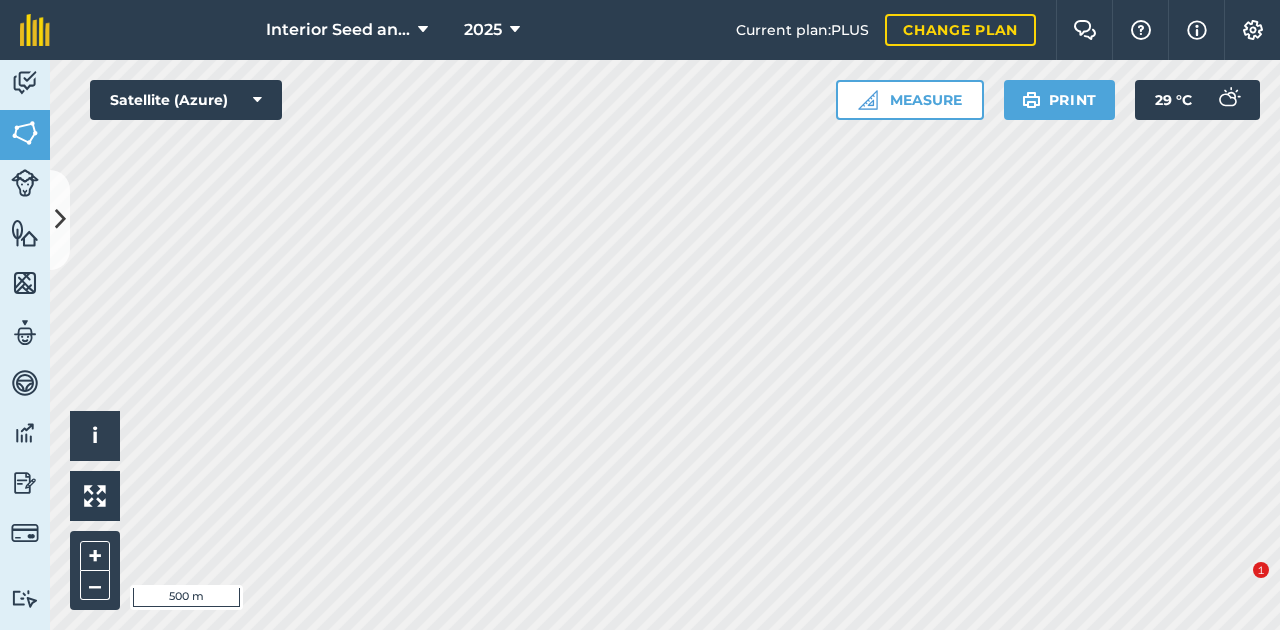 scroll, scrollTop: 0, scrollLeft: 0, axis: both 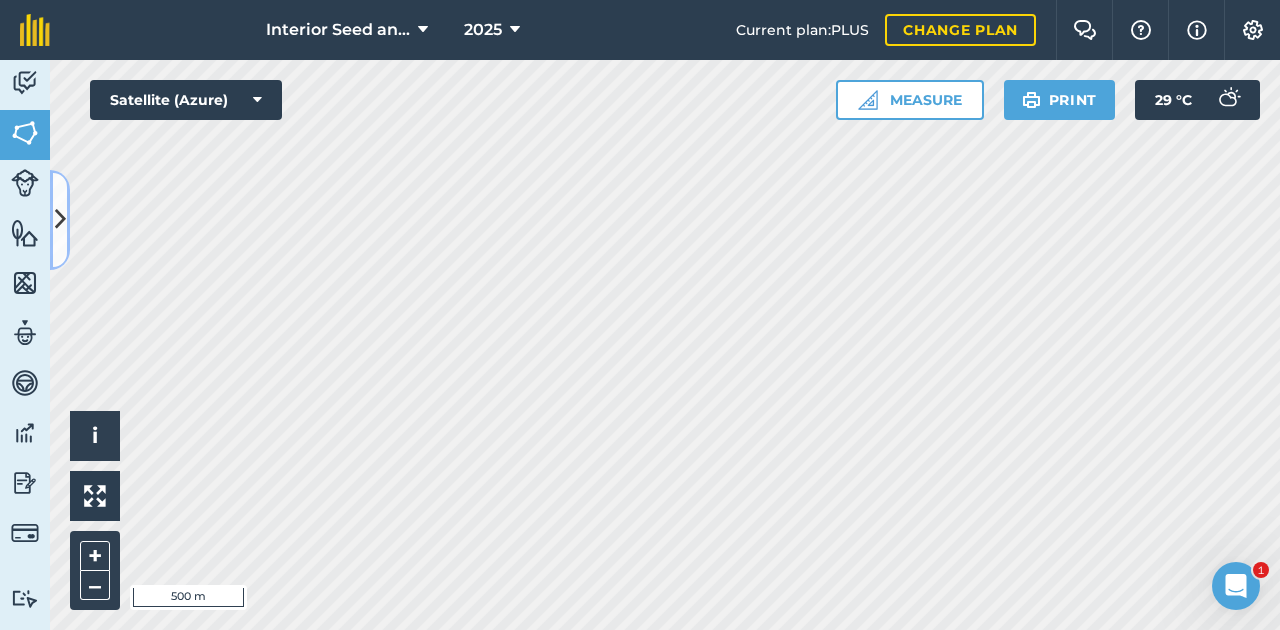 click at bounding box center (60, 219) 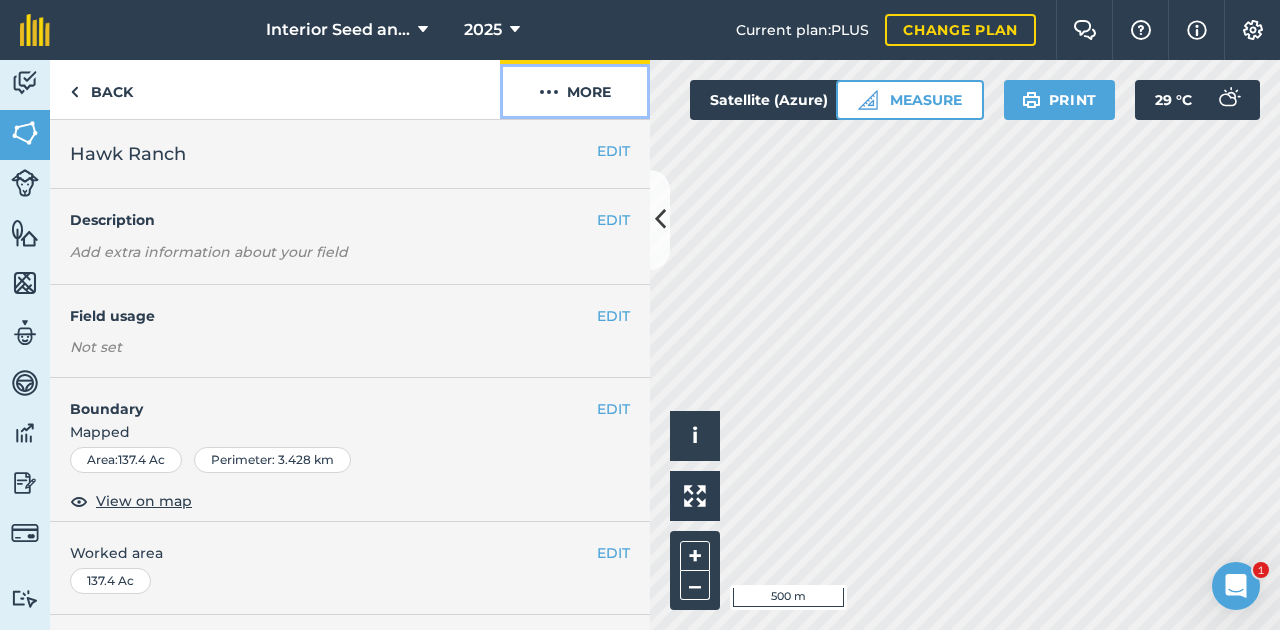 click on "More" at bounding box center (575, 89) 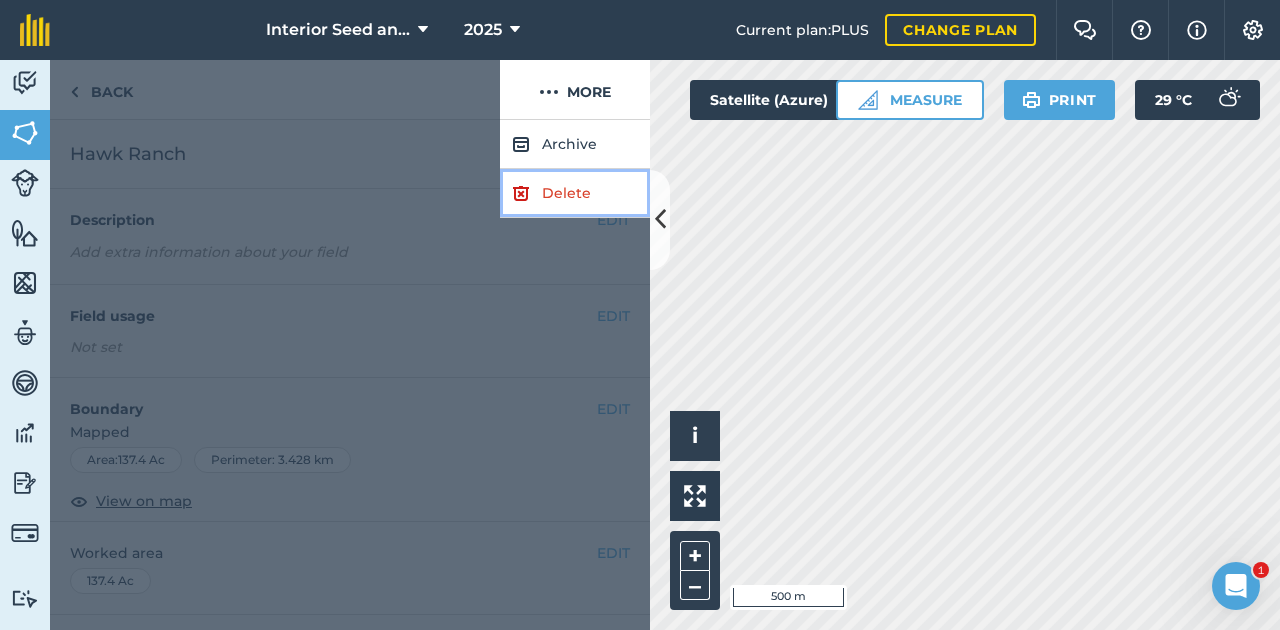 click on "Delete" at bounding box center (575, 193) 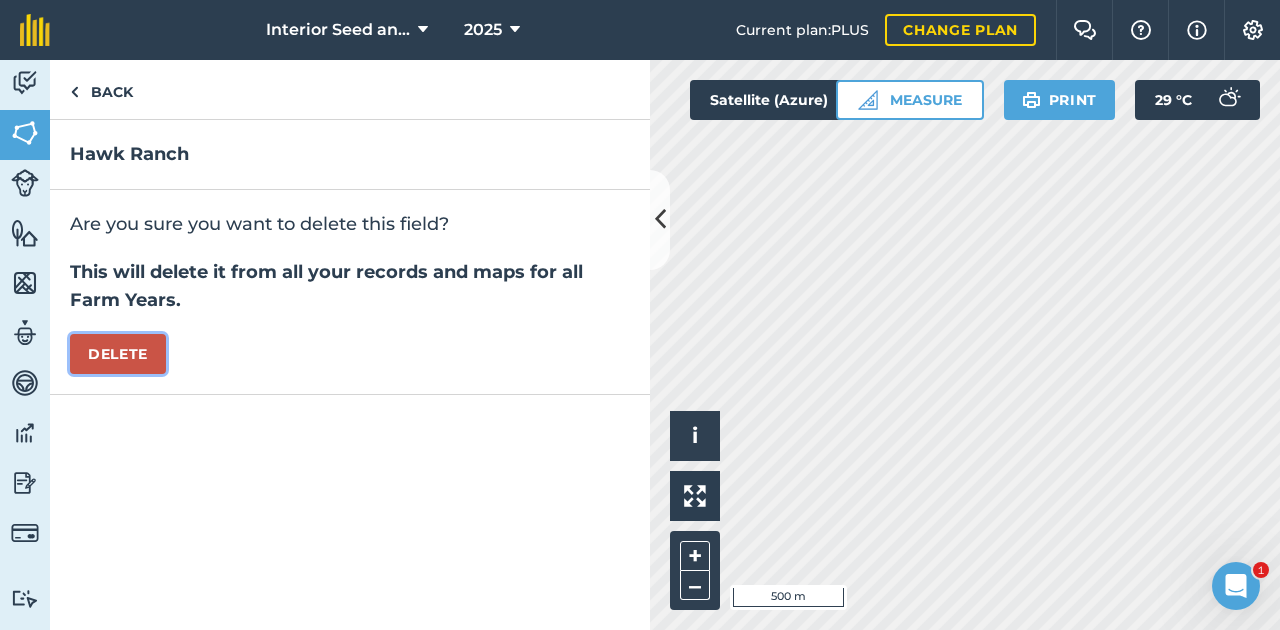 click on "Delete" at bounding box center [118, 354] 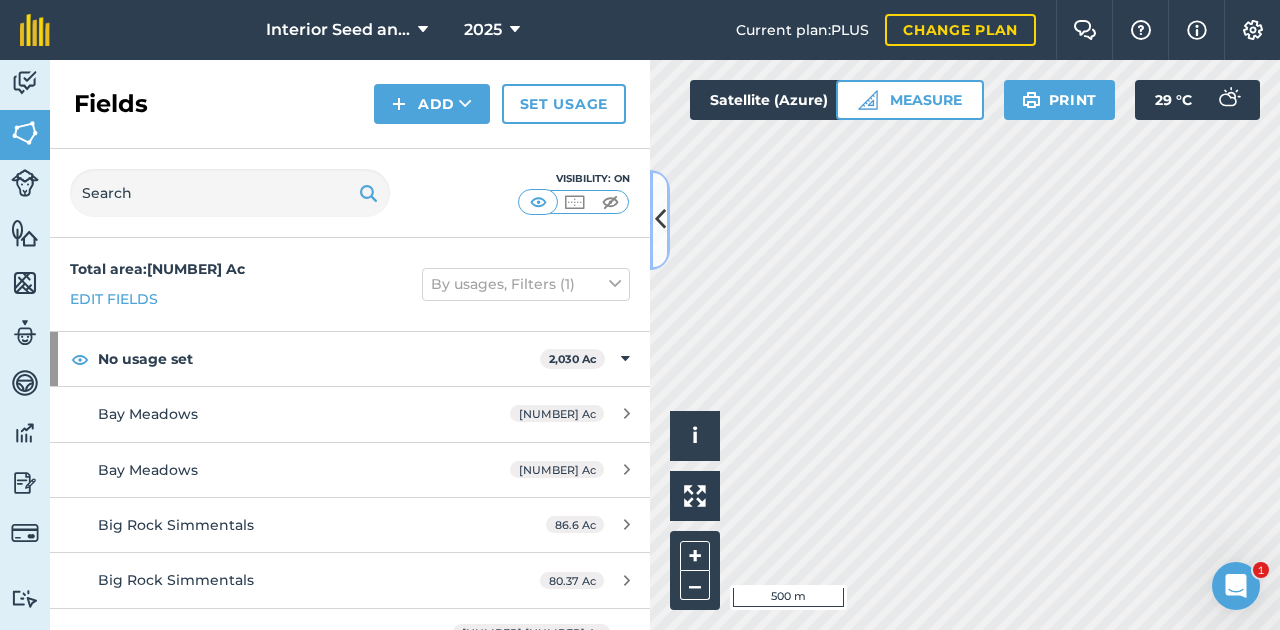 click at bounding box center [660, 219] 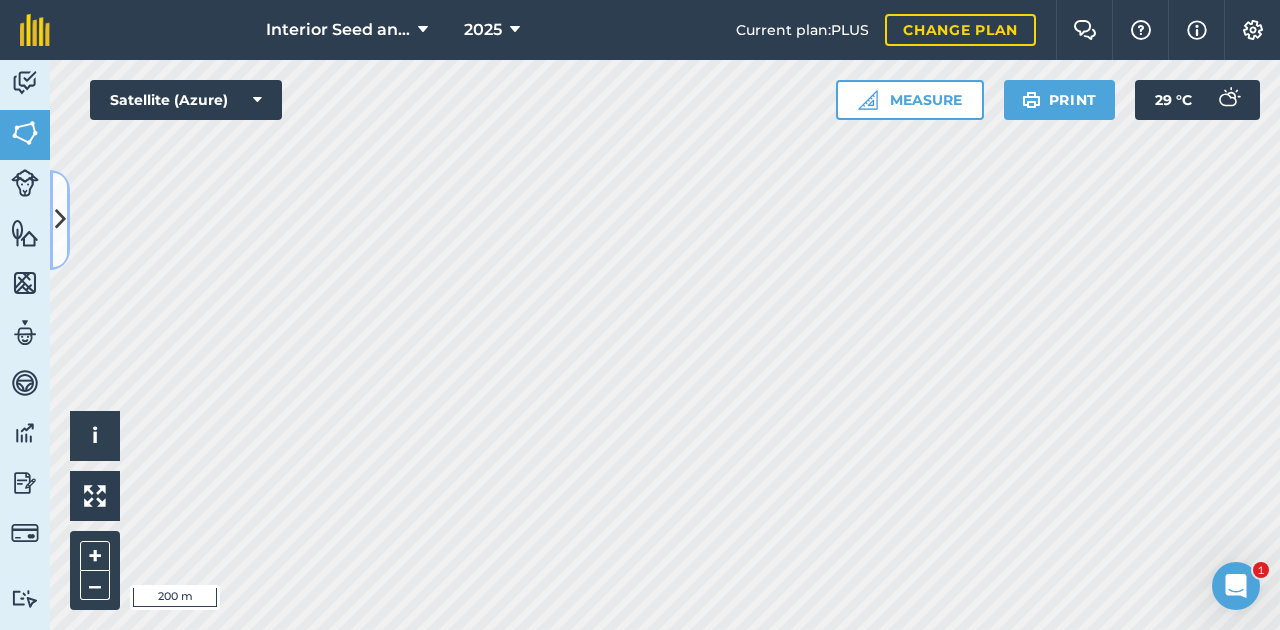 click at bounding box center [60, 219] 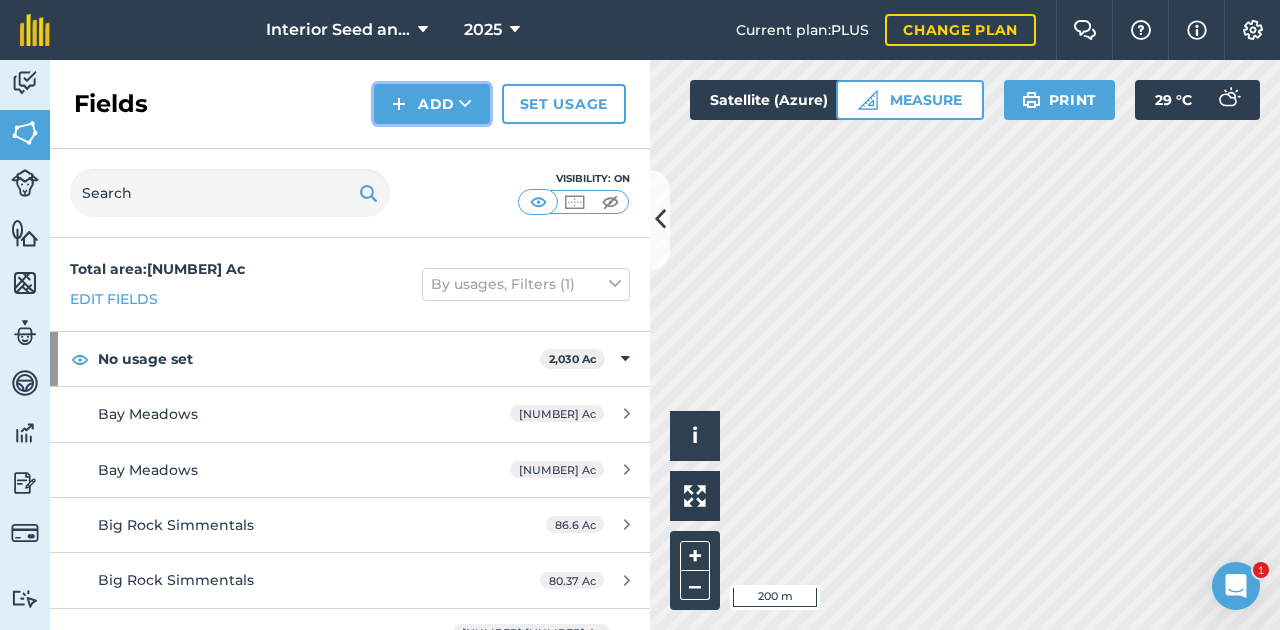 click at bounding box center (399, 104) 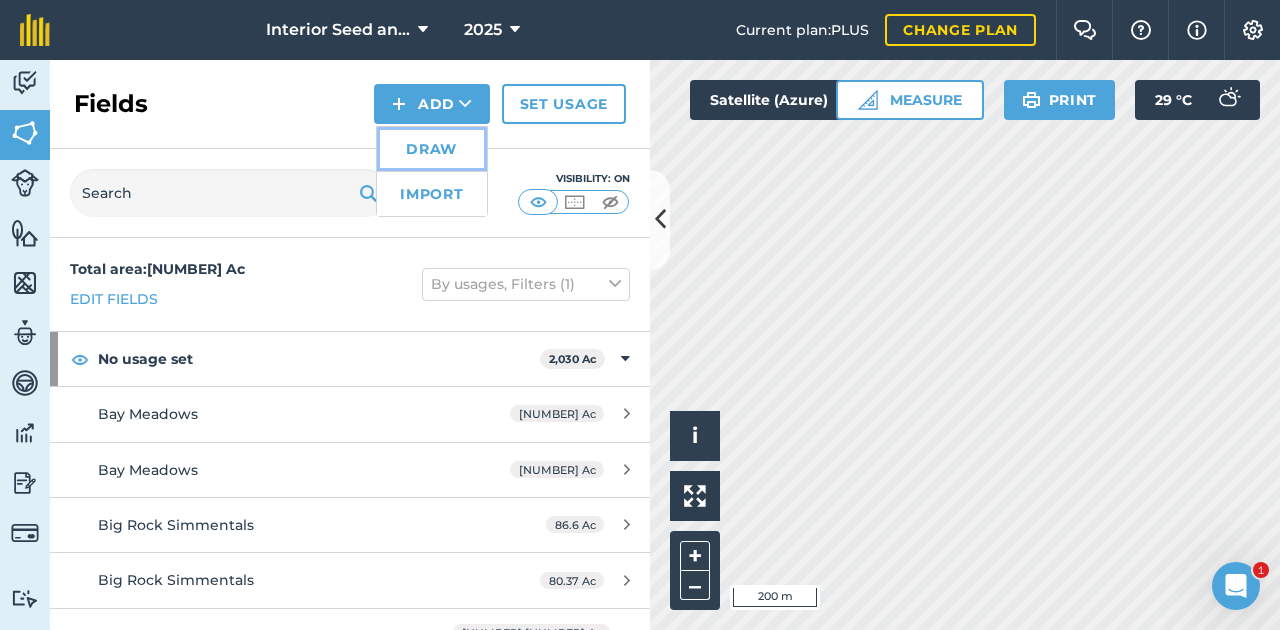 click on "Draw" at bounding box center [432, 149] 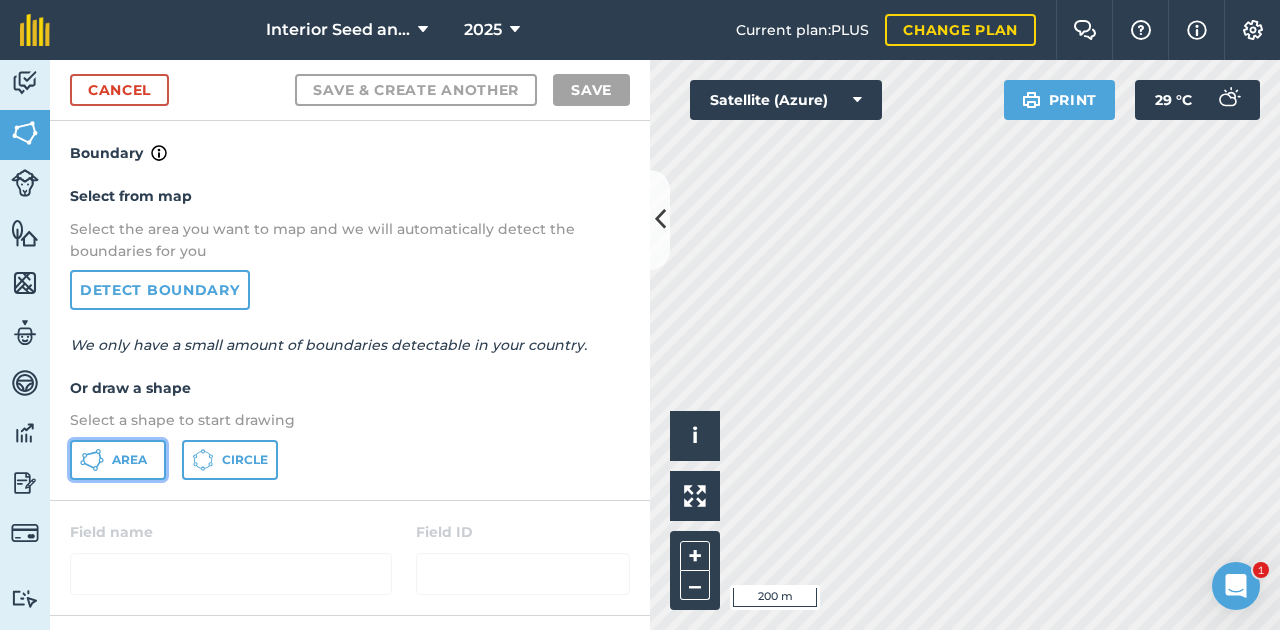 click on "Area" at bounding box center (129, 460) 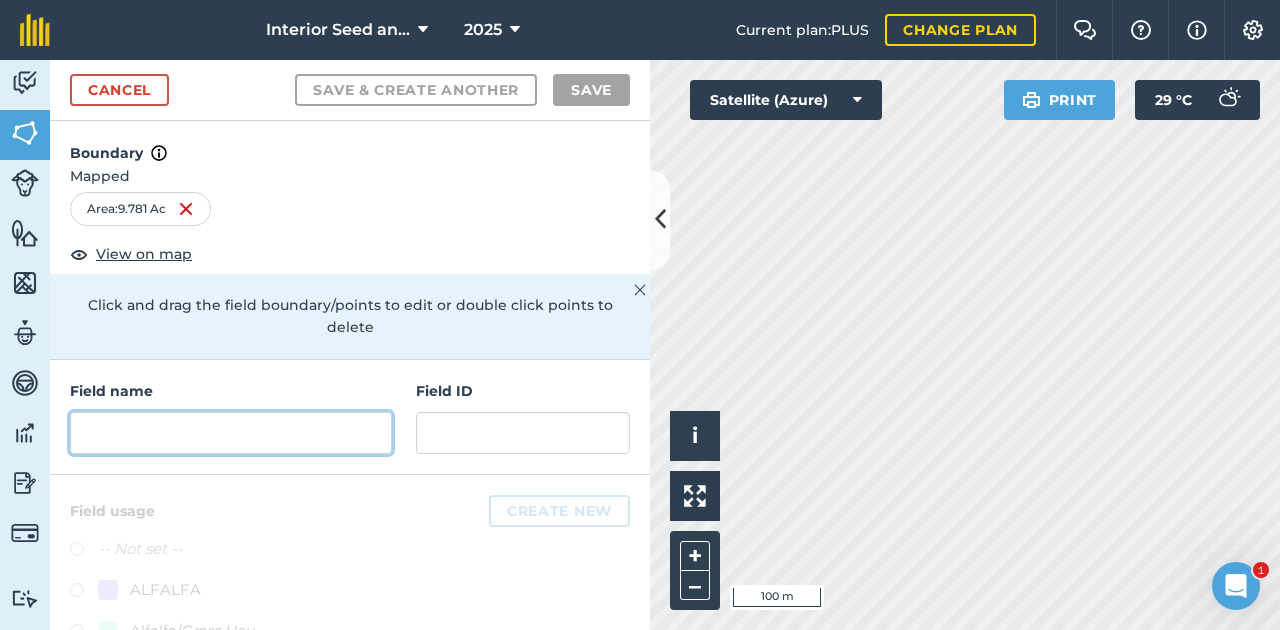 click at bounding box center [231, 433] 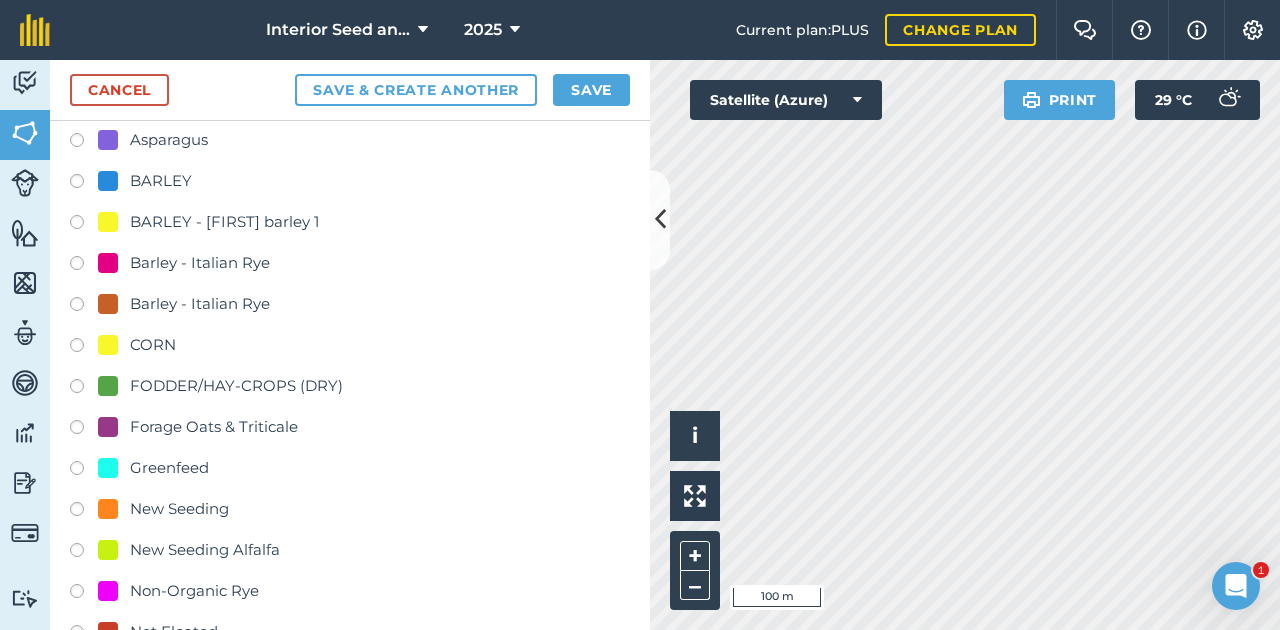 scroll, scrollTop: 616, scrollLeft: 0, axis: vertical 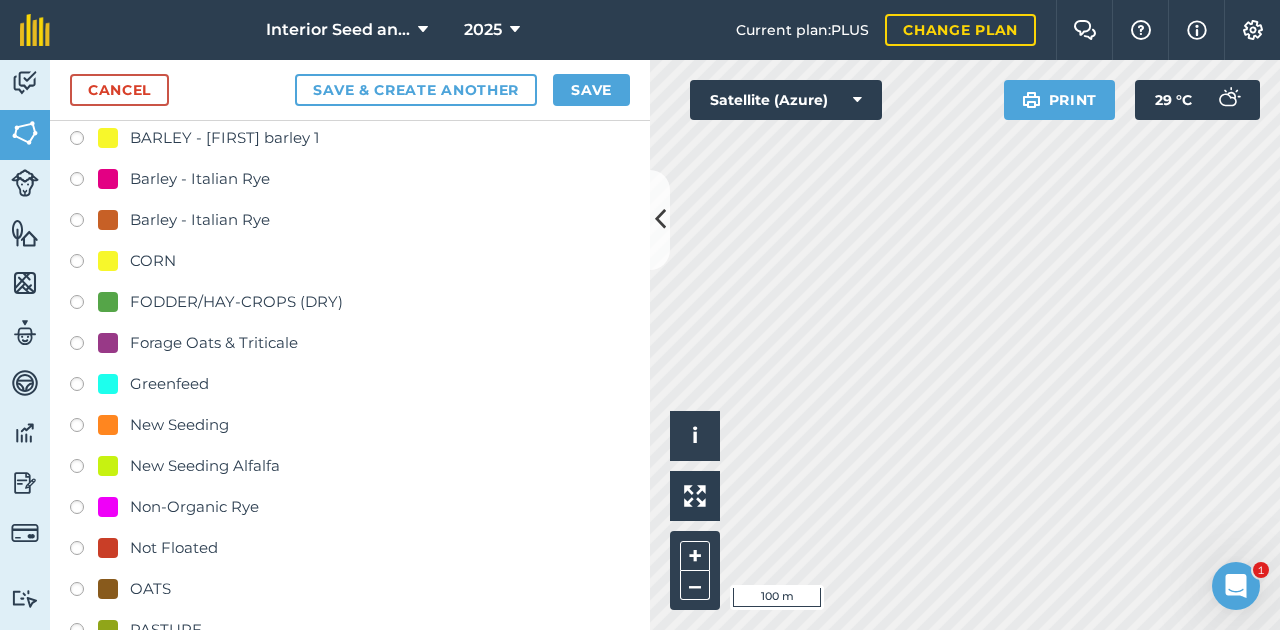 type on "Cutter Ranch" 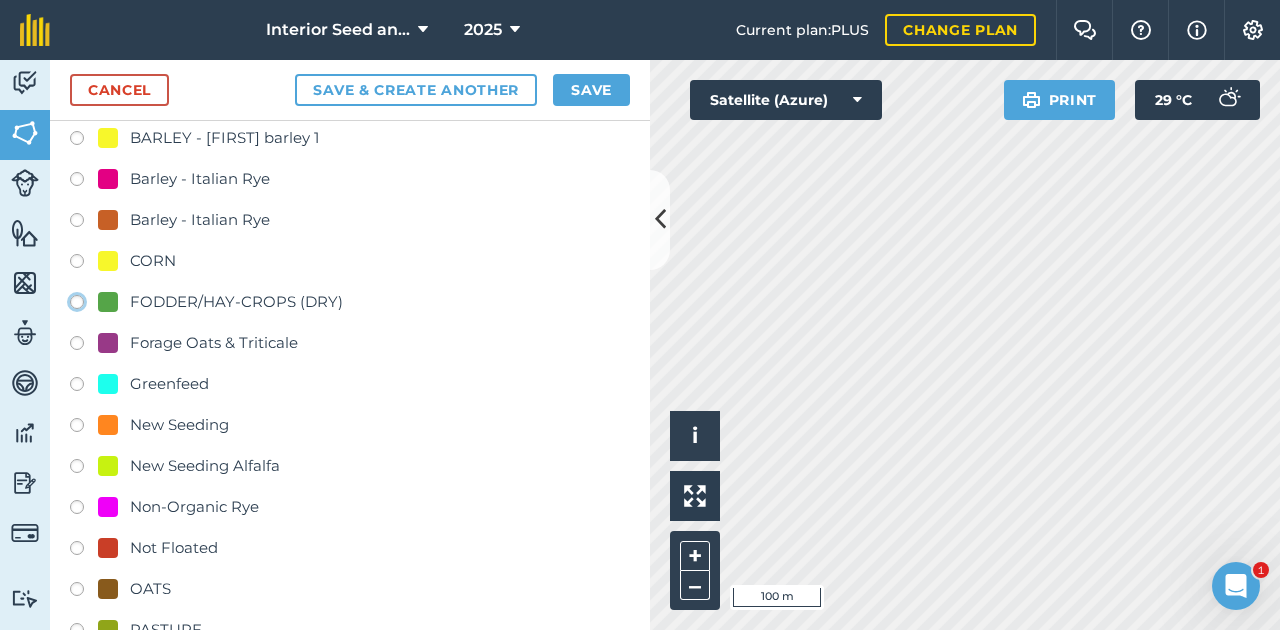 click on "FODDER/HAY-CROPS (DRY)" at bounding box center [-9923, 301] 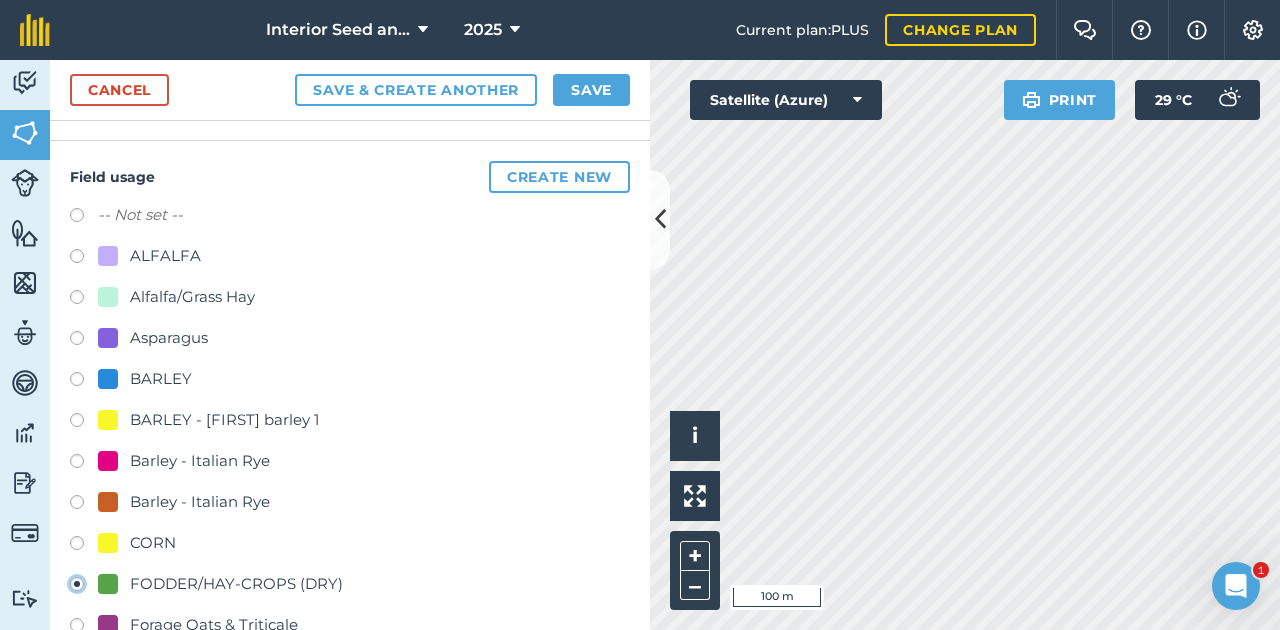 scroll, scrollTop: 333, scrollLeft: 0, axis: vertical 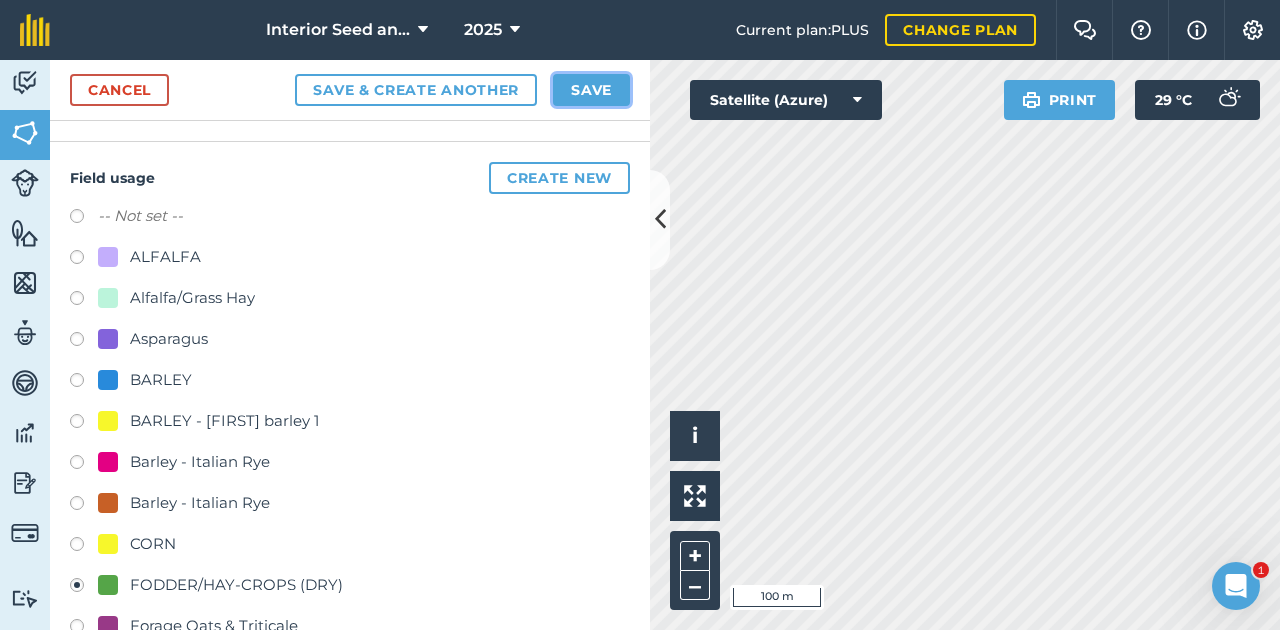 click on "Save" at bounding box center (591, 90) 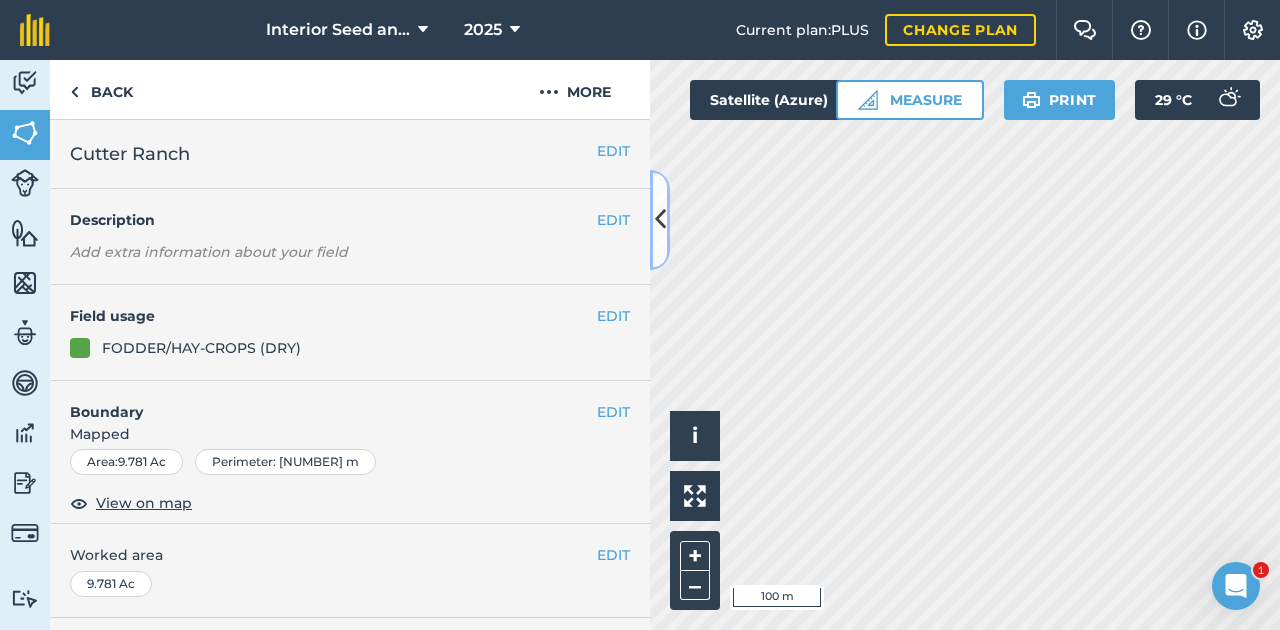 click at bounding box center (660, 220) 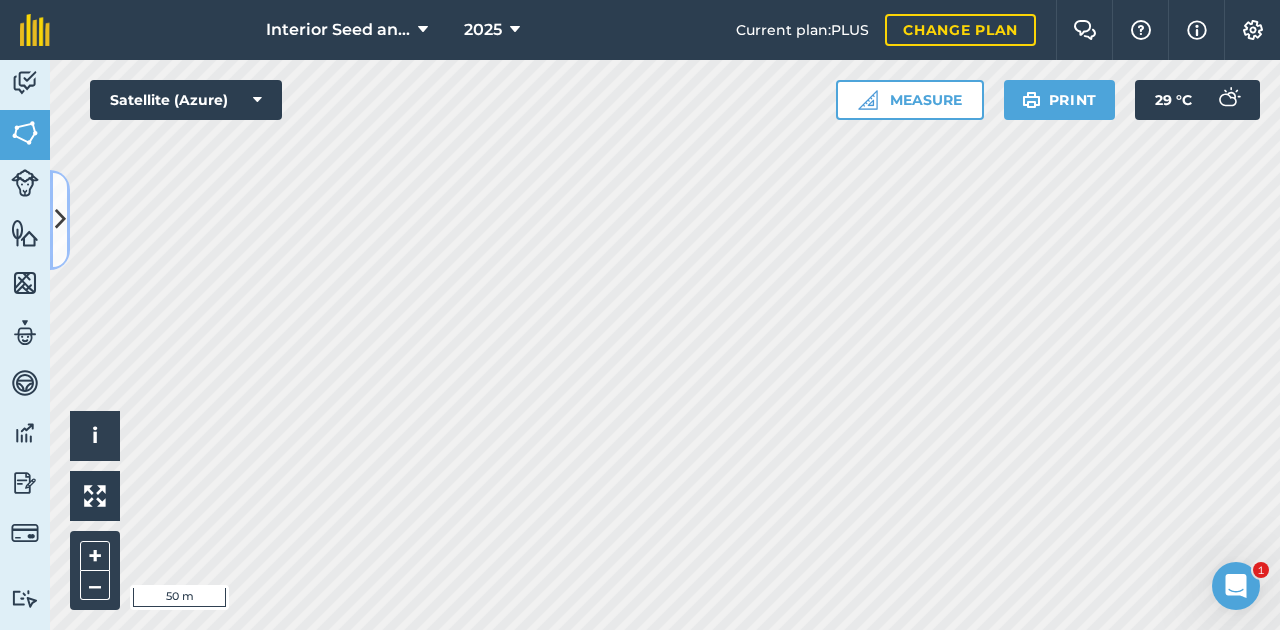 click at bounding box center [60, 219] 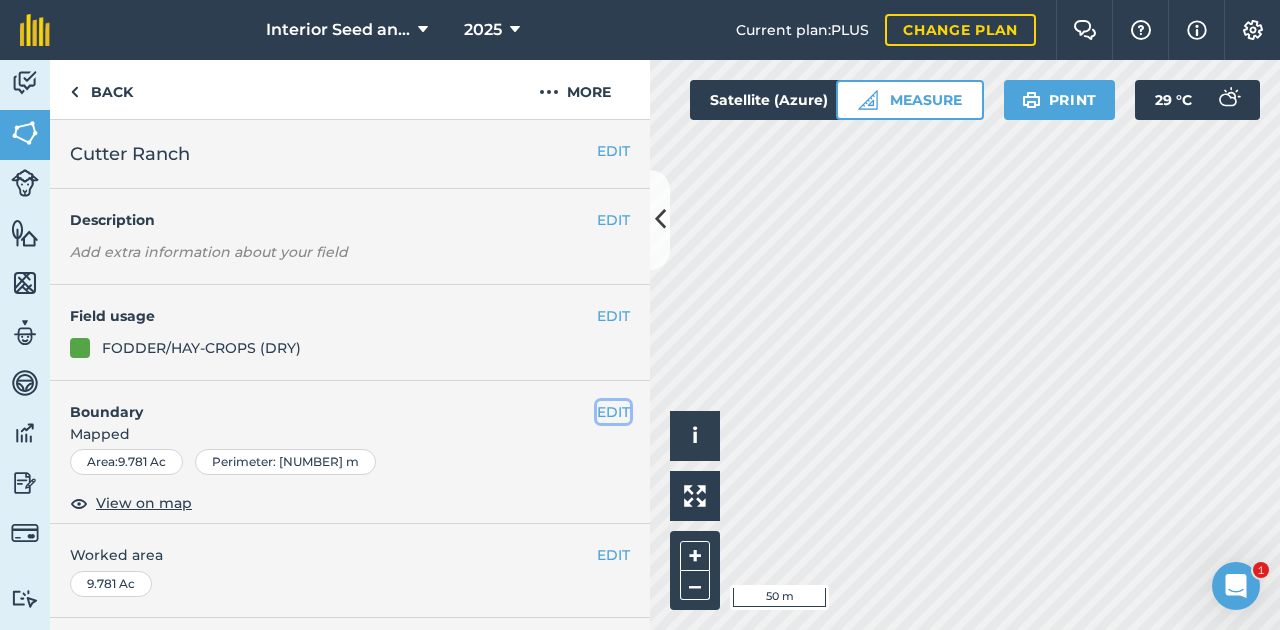 click on "EDIT" at bounding box center [613, 412] 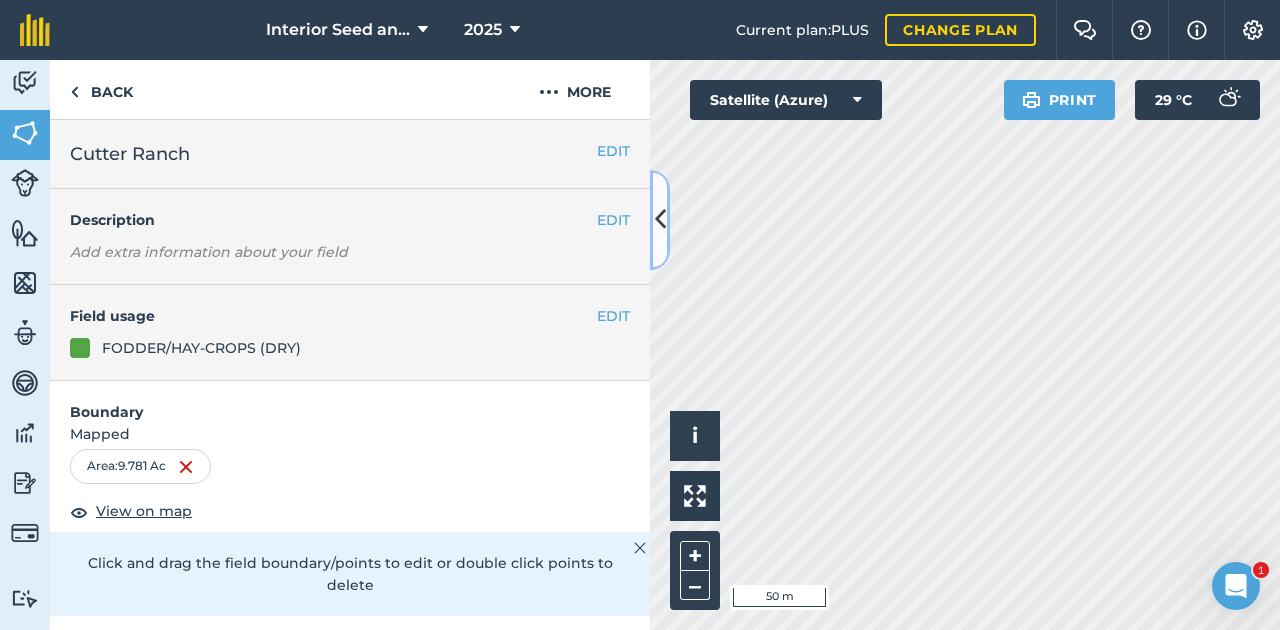 click at bounding box center [660, 219] 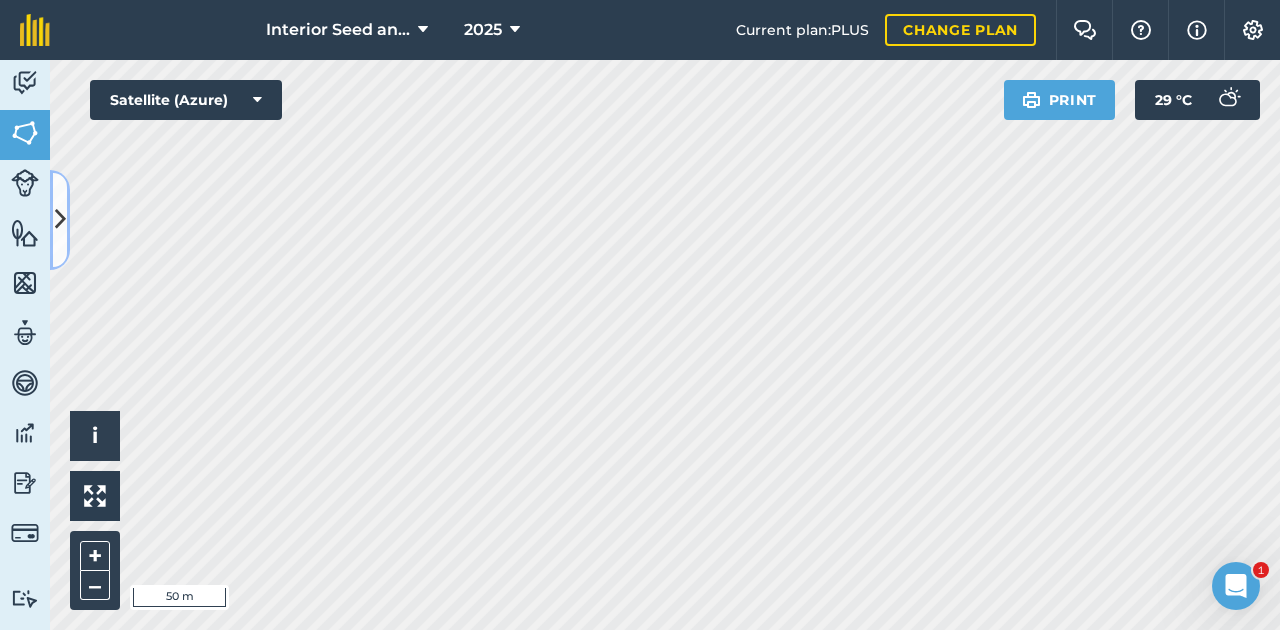 click at bounding box center [60, 219] 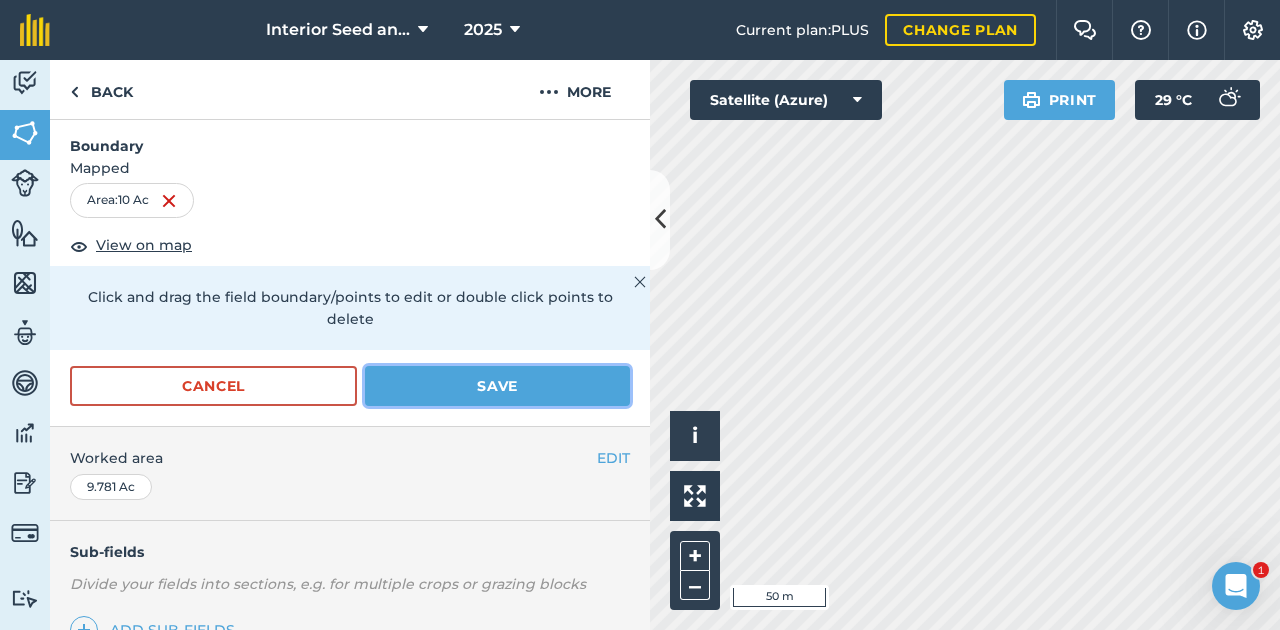 click on "Save" at bounding box center [497, 386] 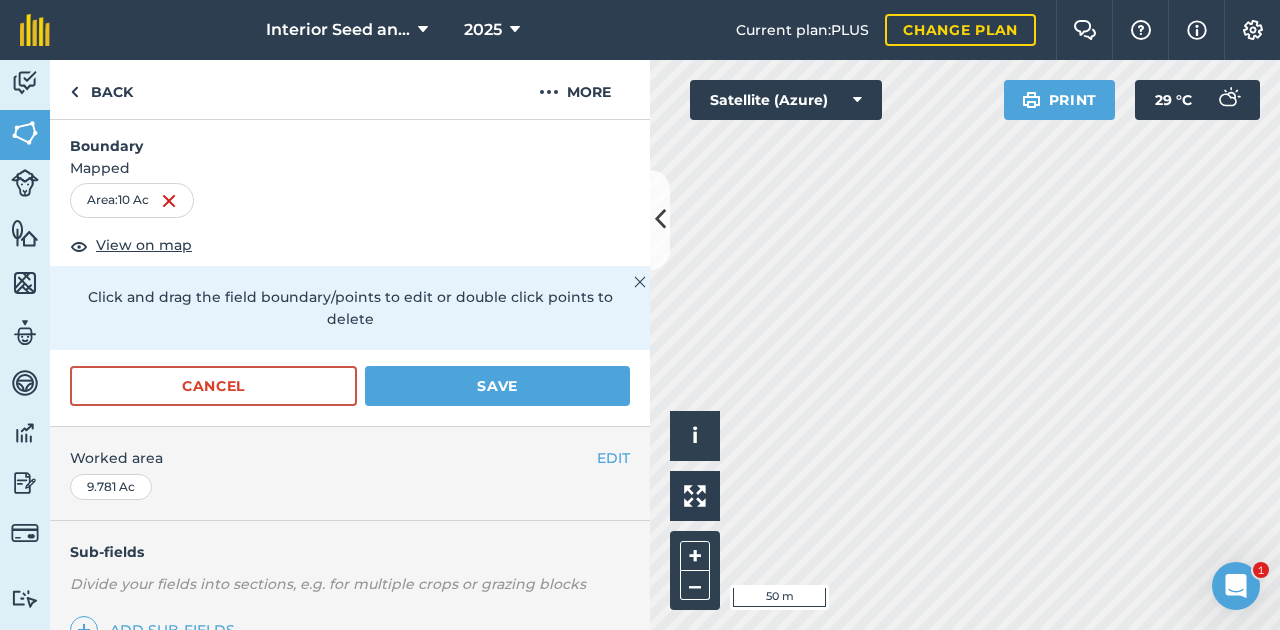 scroll, scrollTop: 283, scrollLeft: 0, axis: vertical 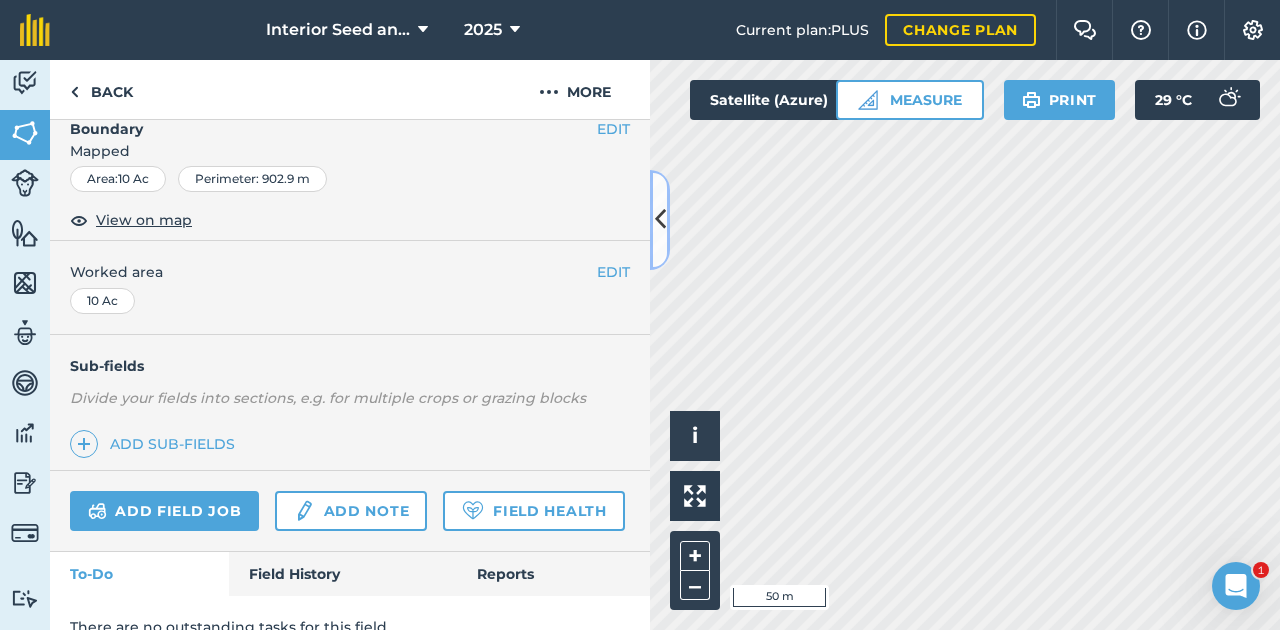 click at bounding box center [660, 219] 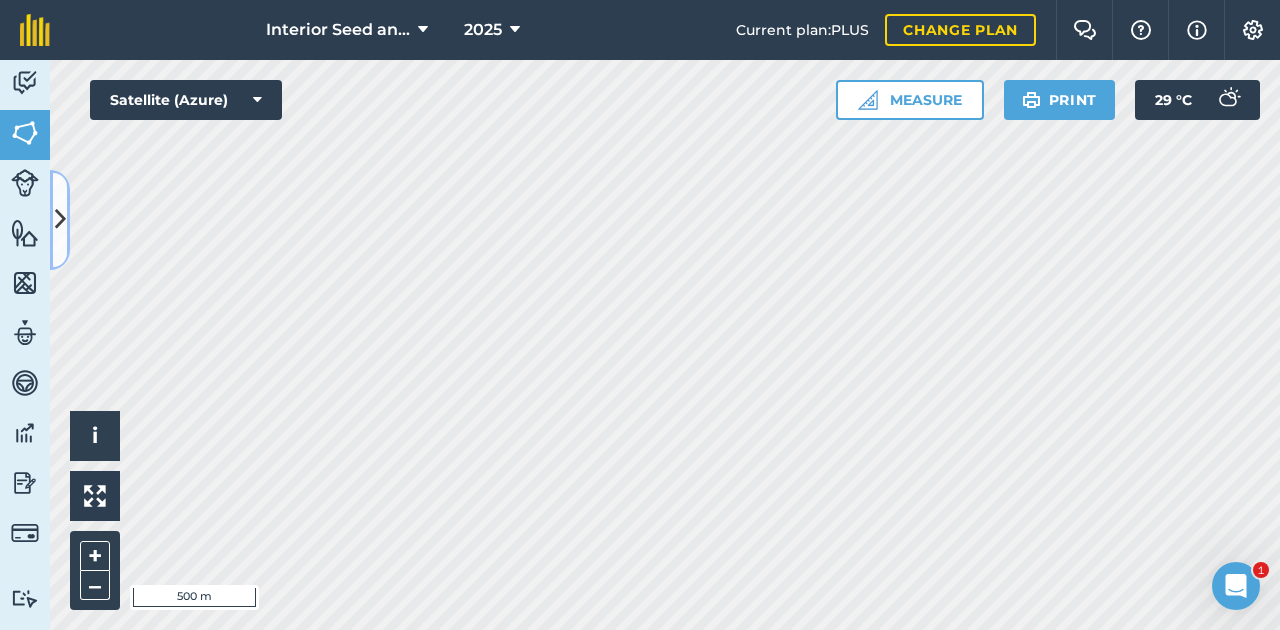 click at bounding box center (60, 219) 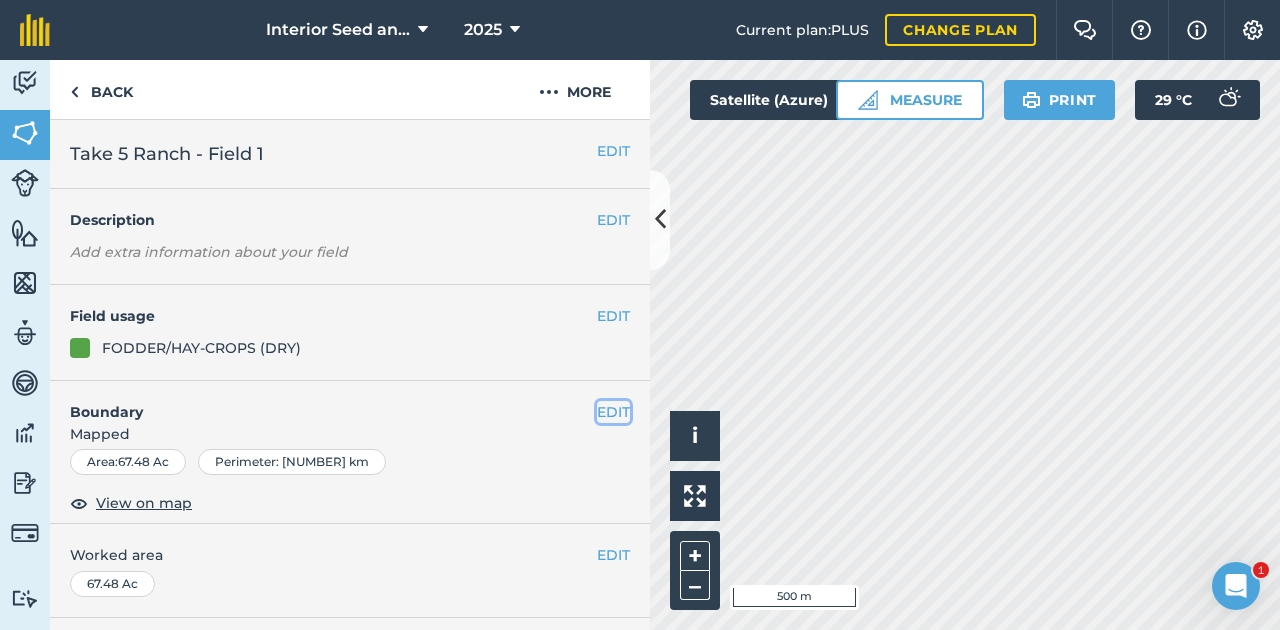 click on "EDIT" at bounding box center (613, 412) 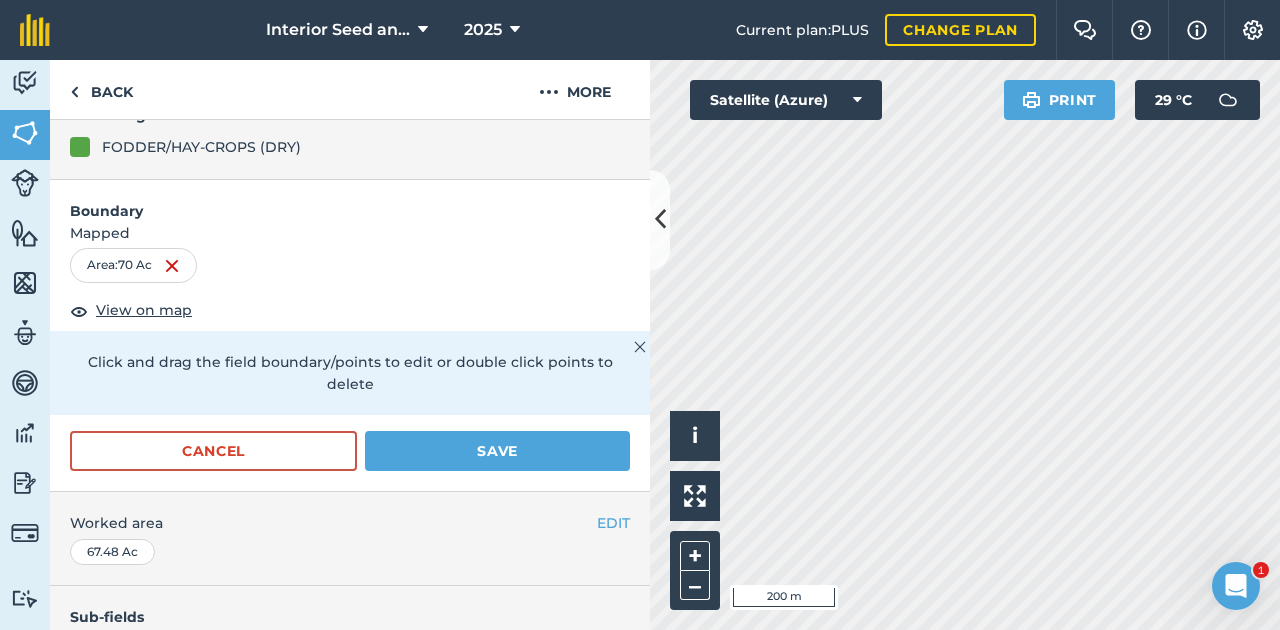 scroll, scrollTop: 266, scrollLeft: 0, axis: vertical 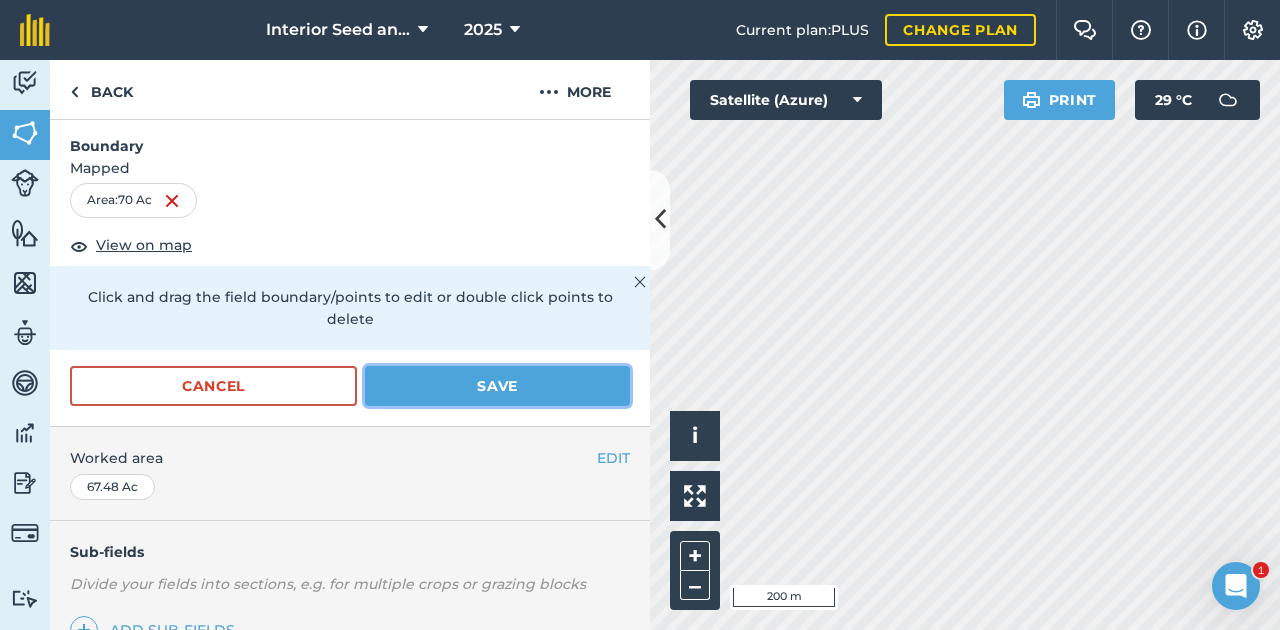 click on "Save" at bounding box center (497, 386) 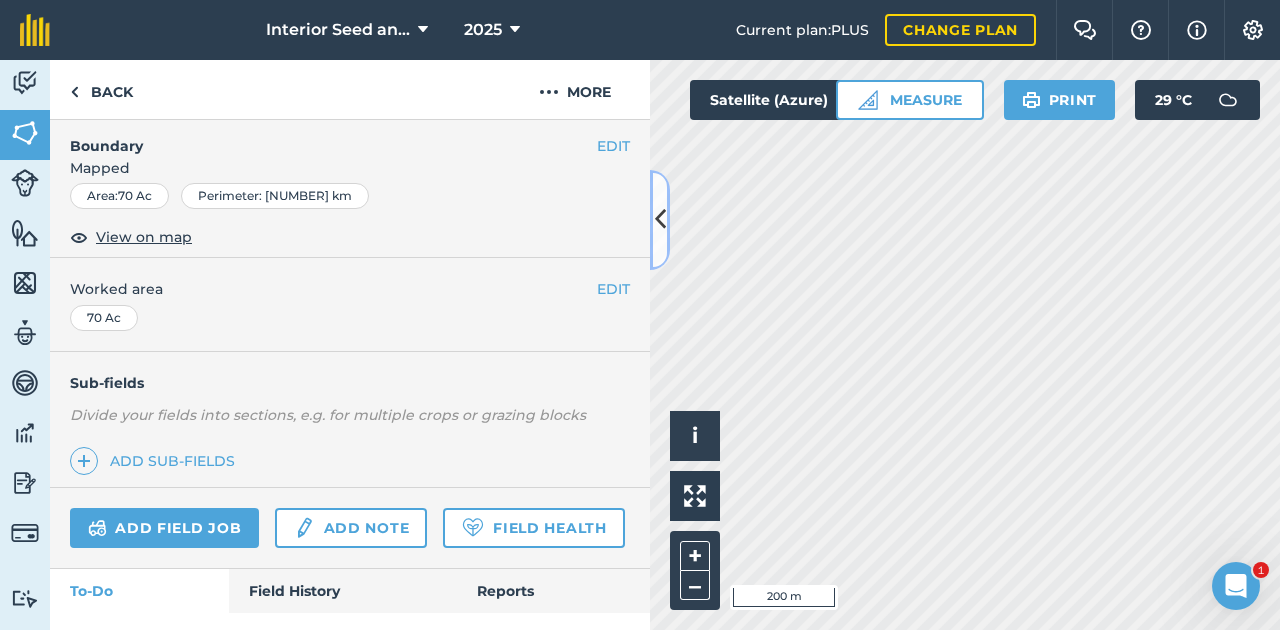 click at bounding box center [660, 219] 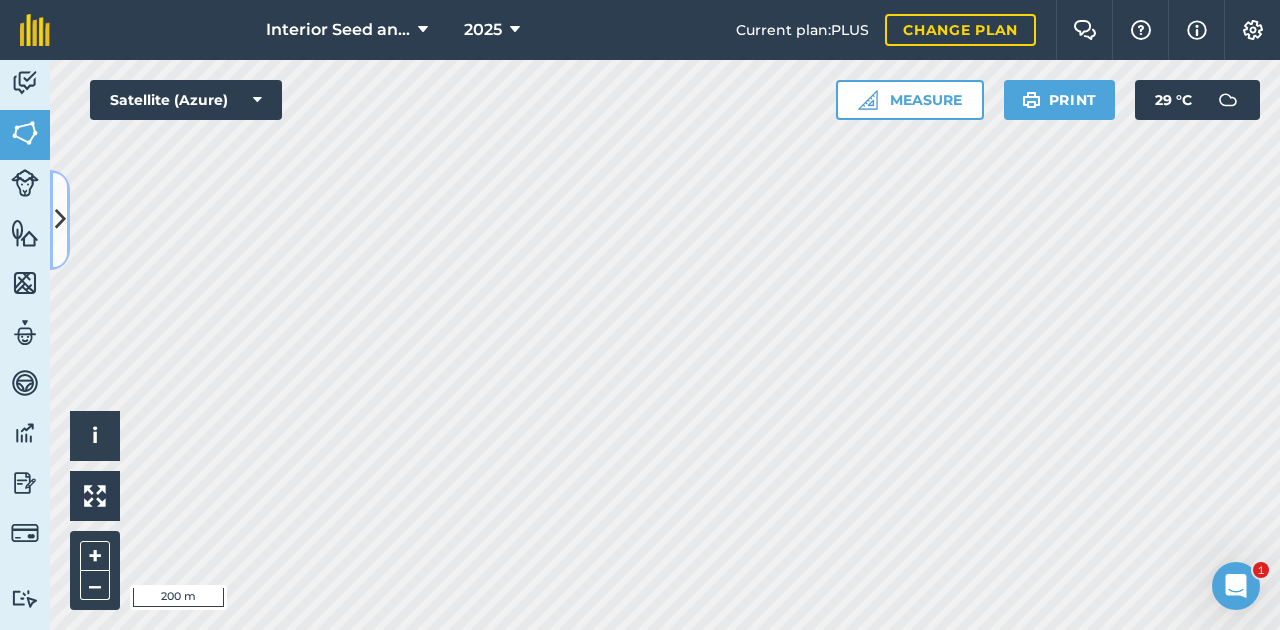 click at bounding box center (60, 220) 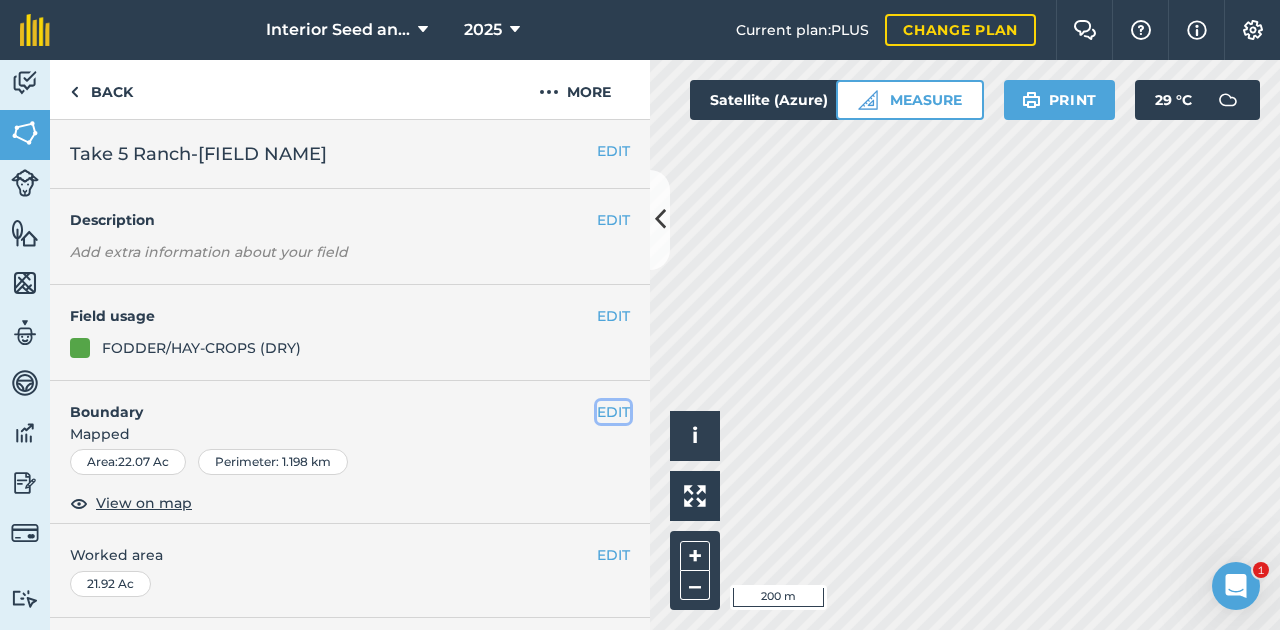 click on "EDIT" at bounding box center (613, 412) 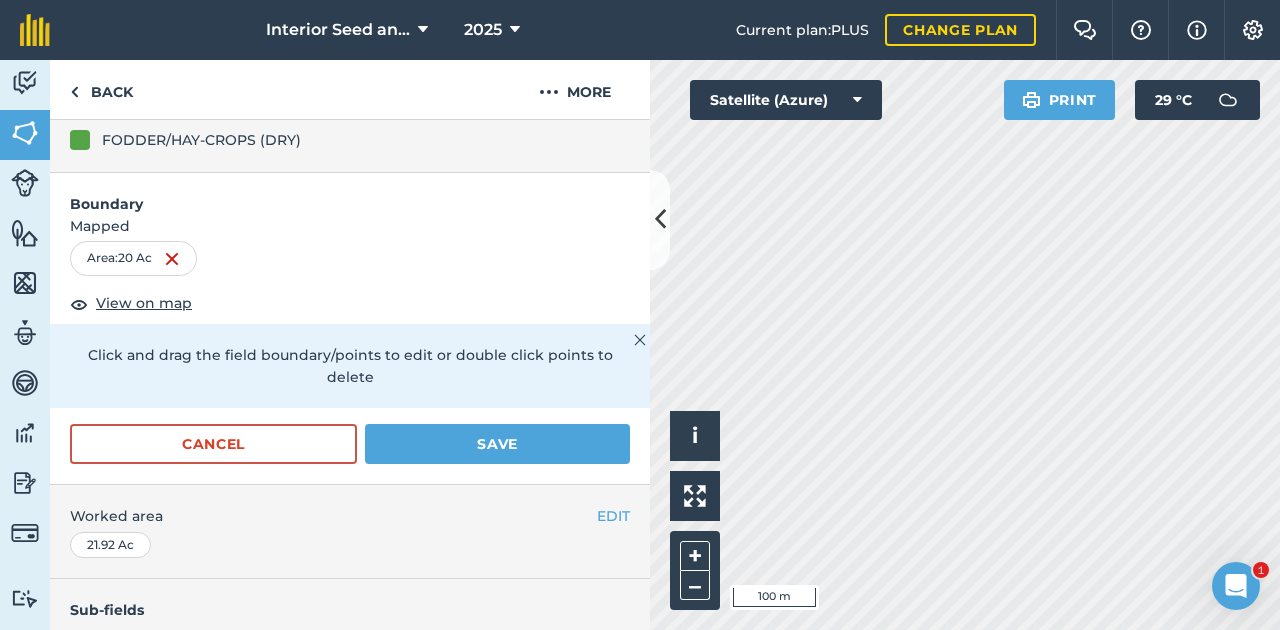 scroll, scrollTop: 316, scrollLeft: 0, axis: vertical 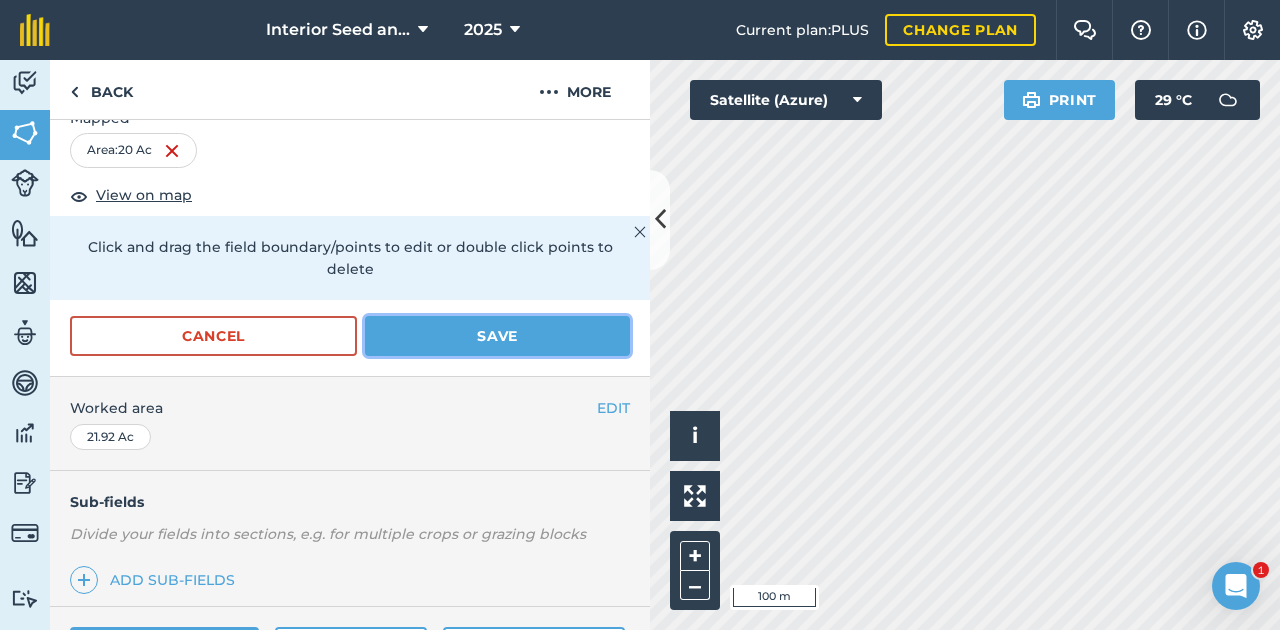 click on "Save" at bounding box center (497, 336) 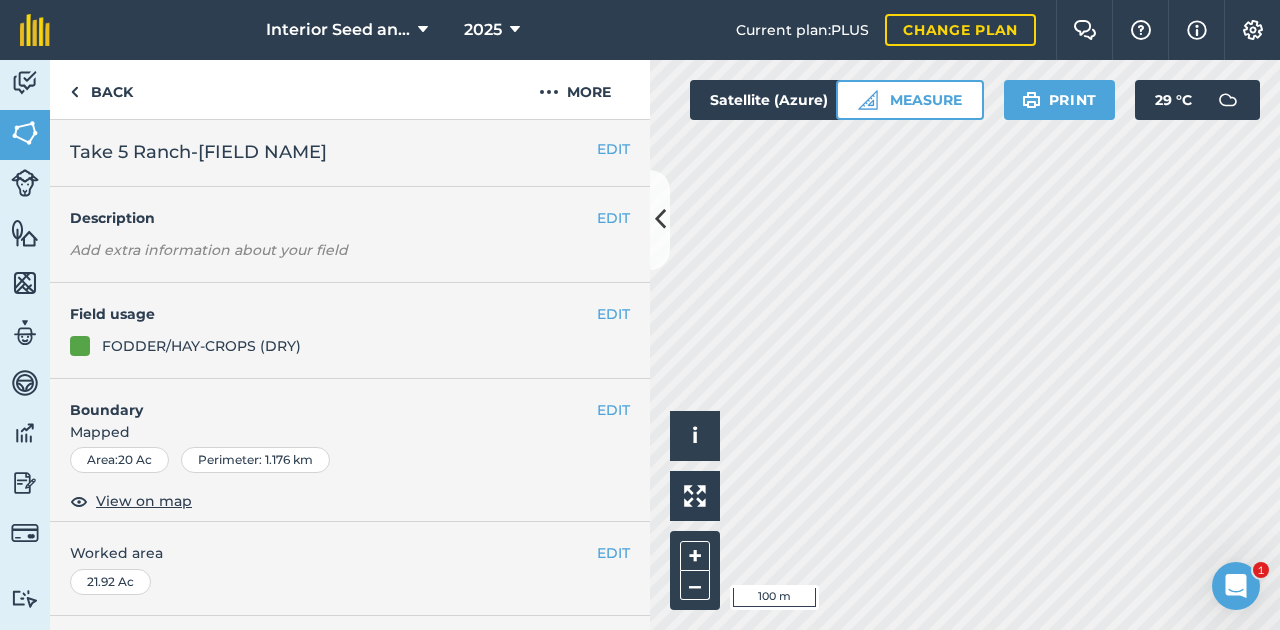 scroll, scrollTop: 0, scrollLeft: 0, axis: both 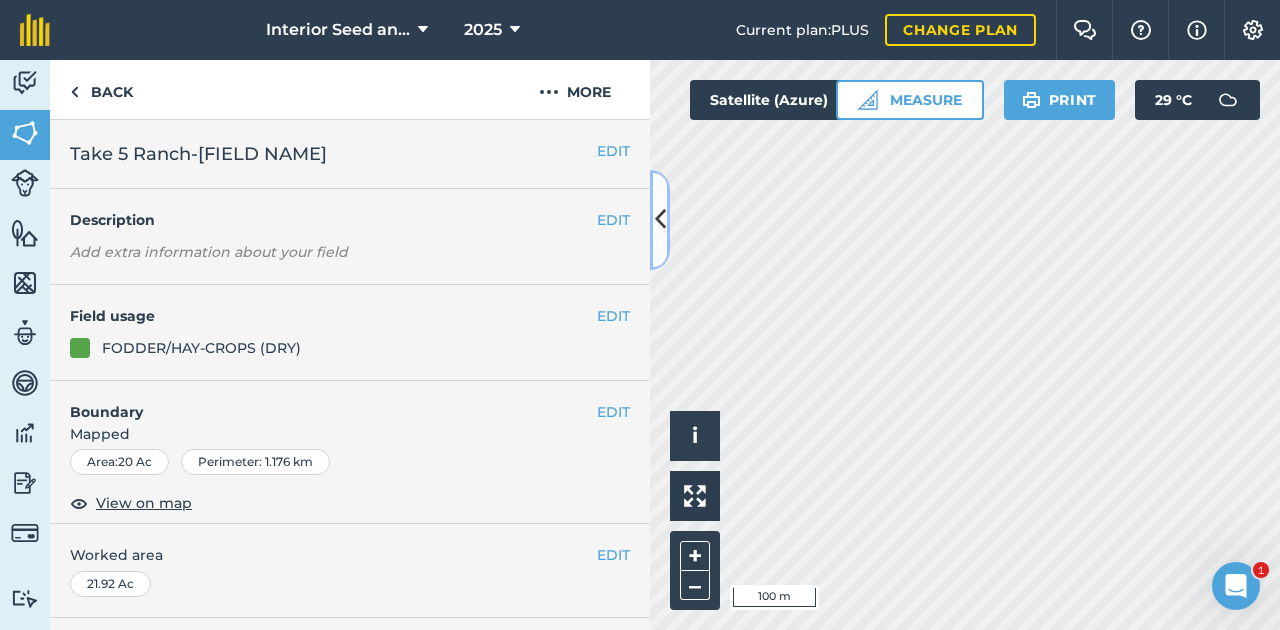click at bounding box center [660, 219] 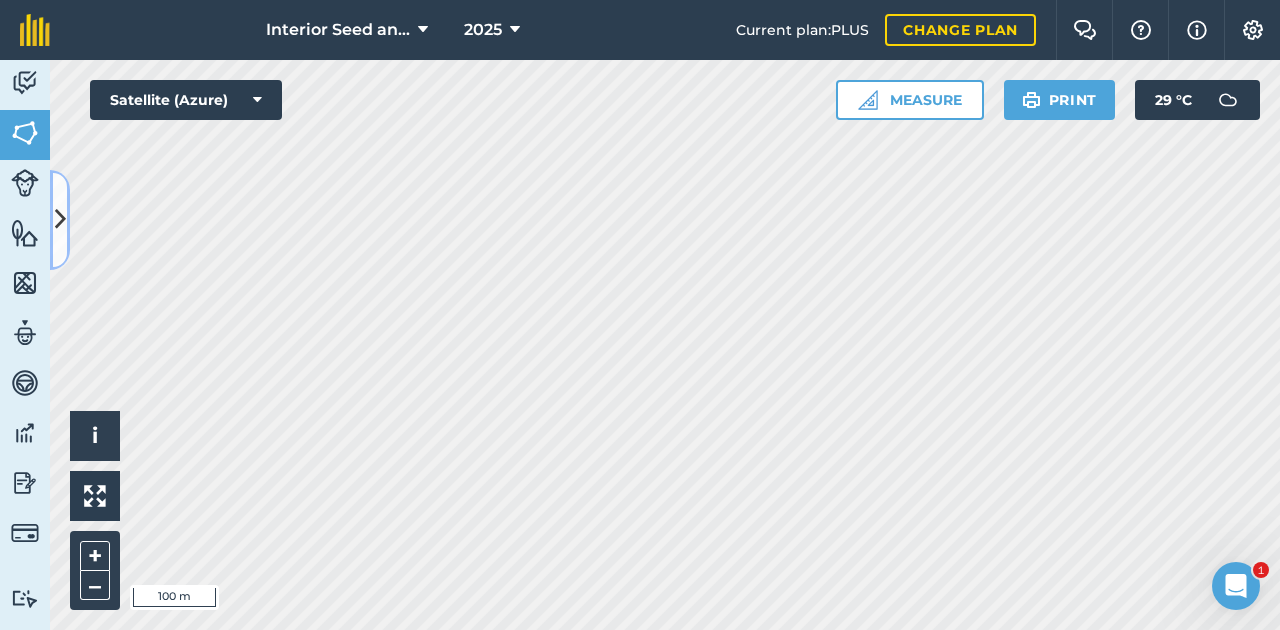 click at bounding box center [60, 219] 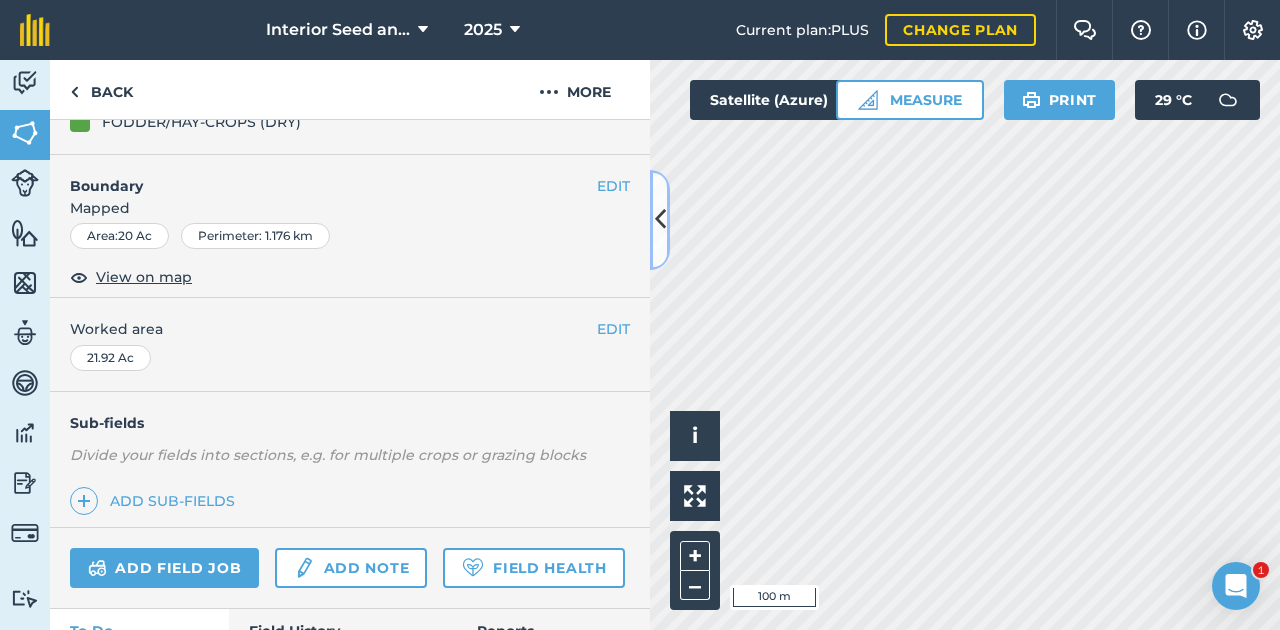 scroll, scrollTop: 233, scrollLeft: 0, axis: vertical 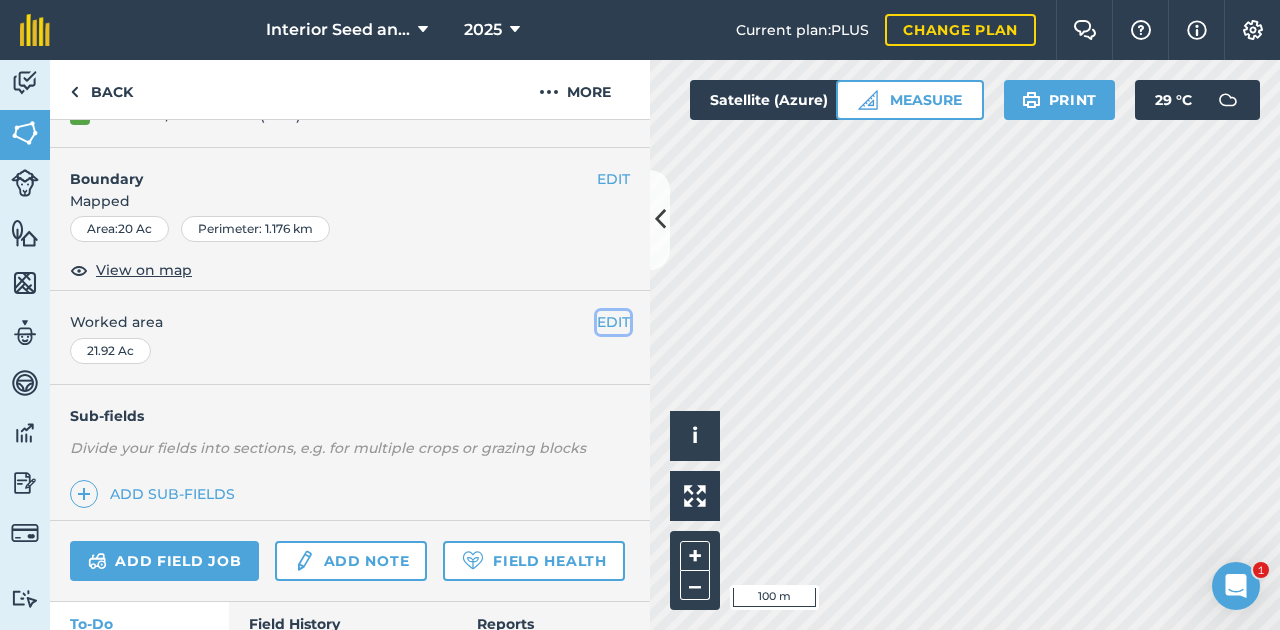 click on "EDIT" at bounding box center (613, 322) 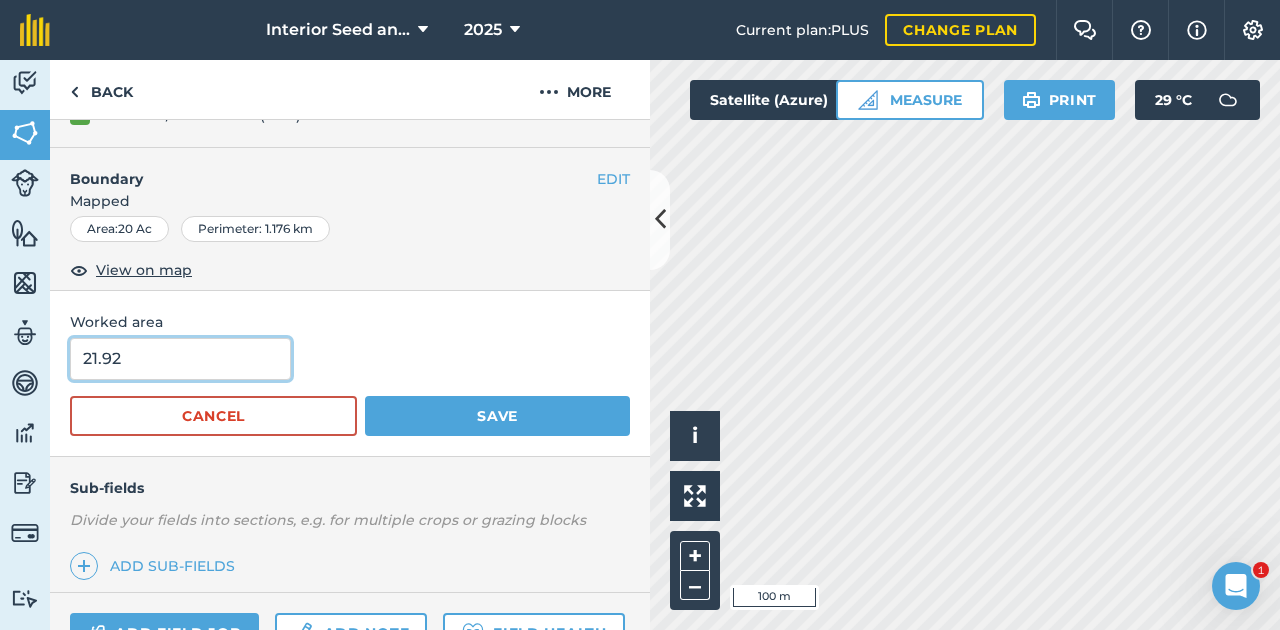 click on "21.92" at bounding box center [180, 359] 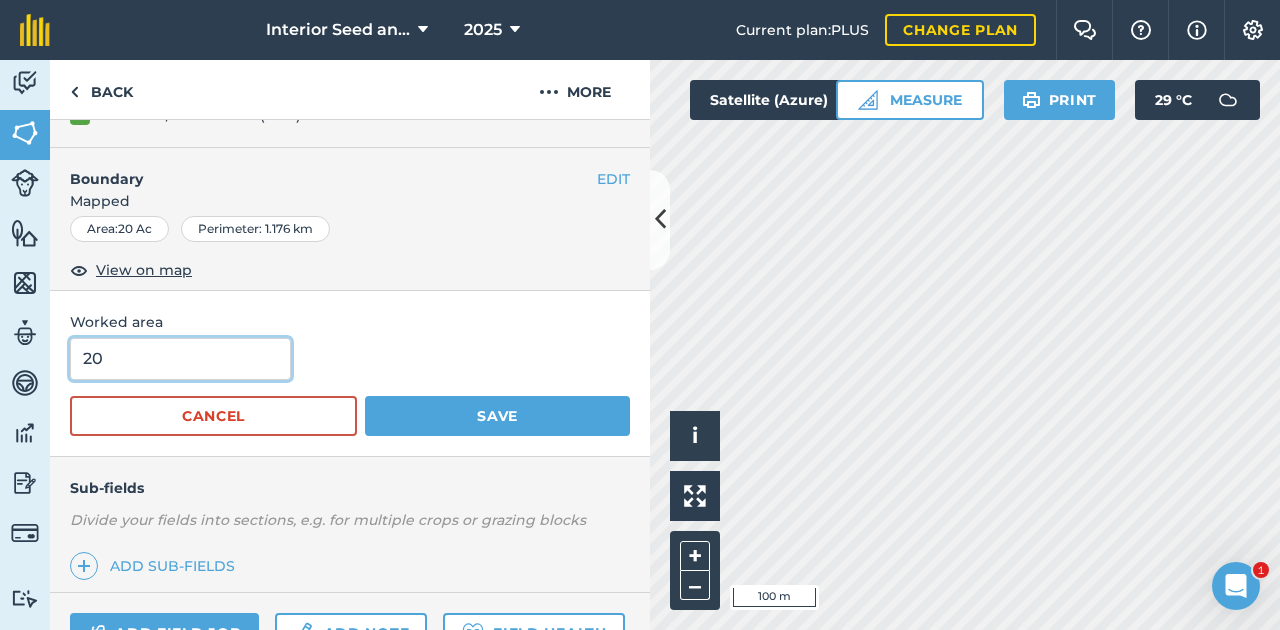 type on "20" 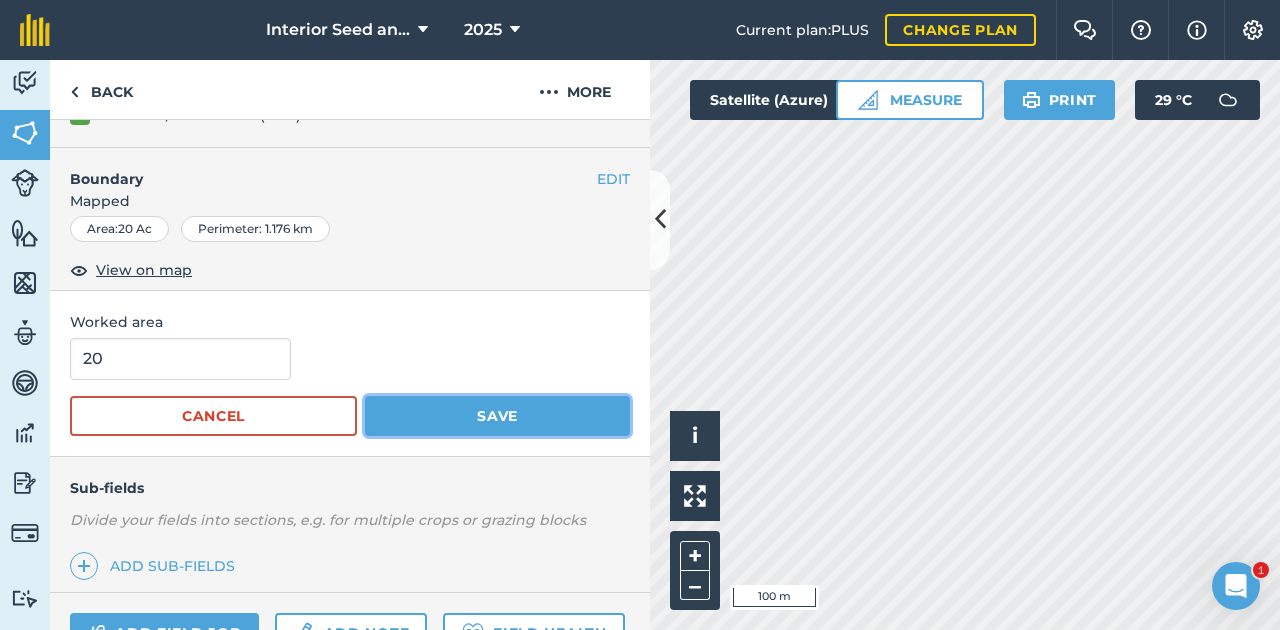 click on "Save" at bounding box center [497, 416] 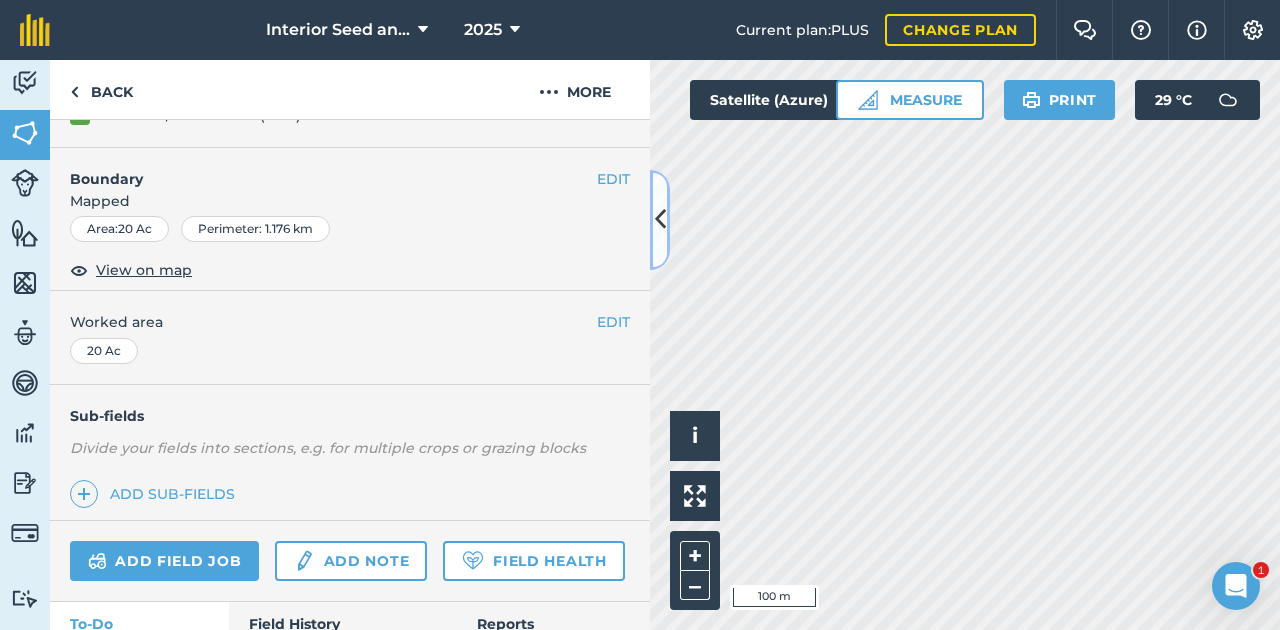 click at bounding box center [660, 219] 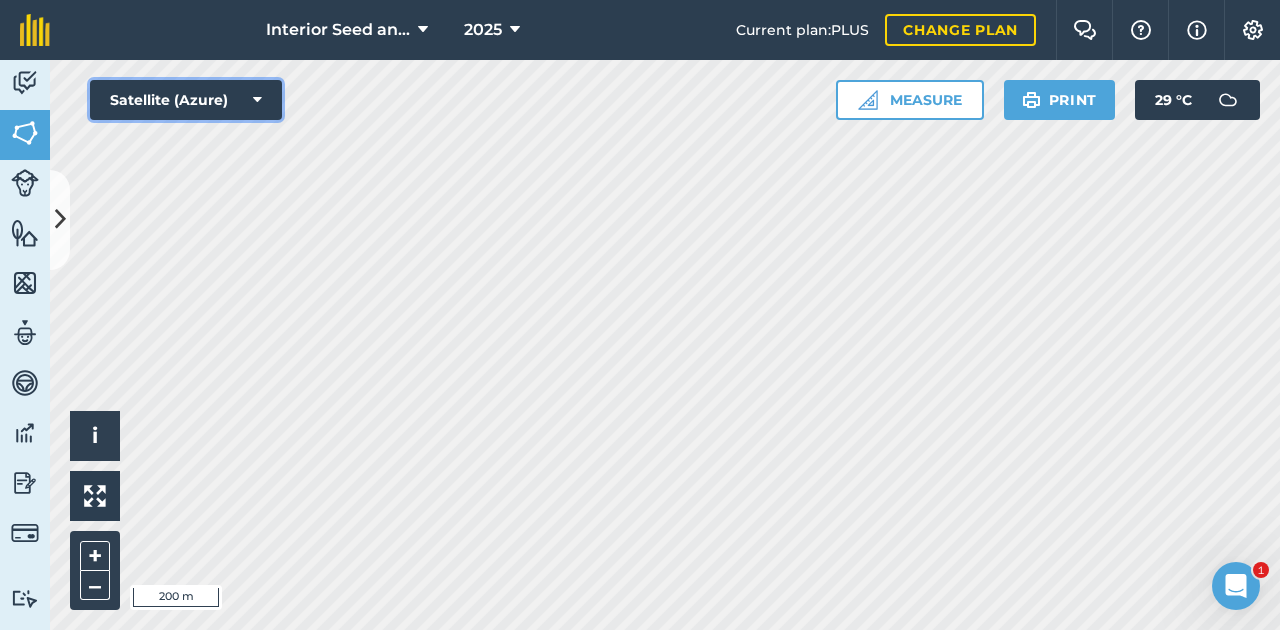 click on "Satellite (Azure)" at bounding box center [186, 100] 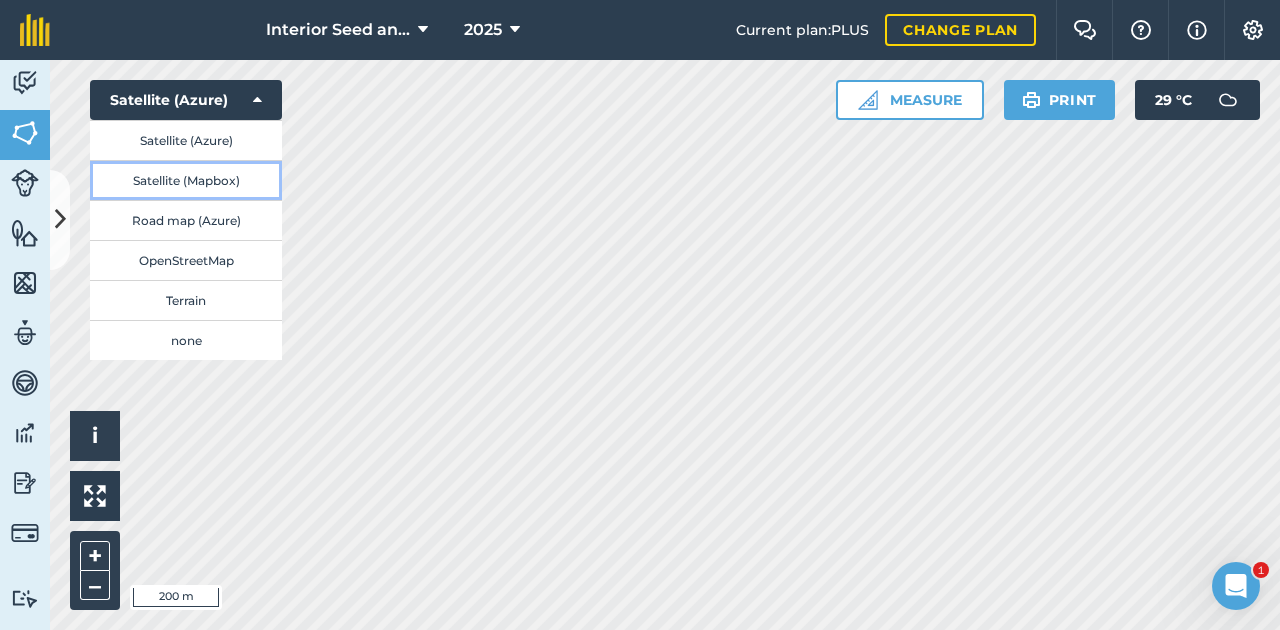 click on "Satellite (Mapbox)" at bounding box center [186, 180] 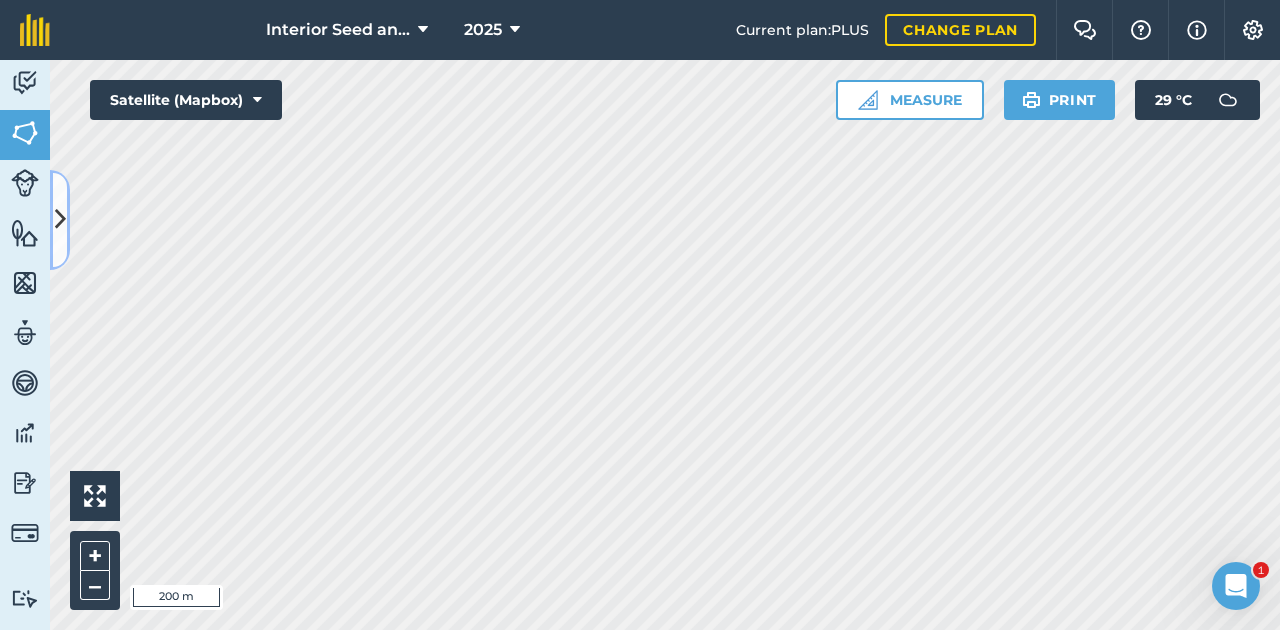 click at bounding box center (60, 219) 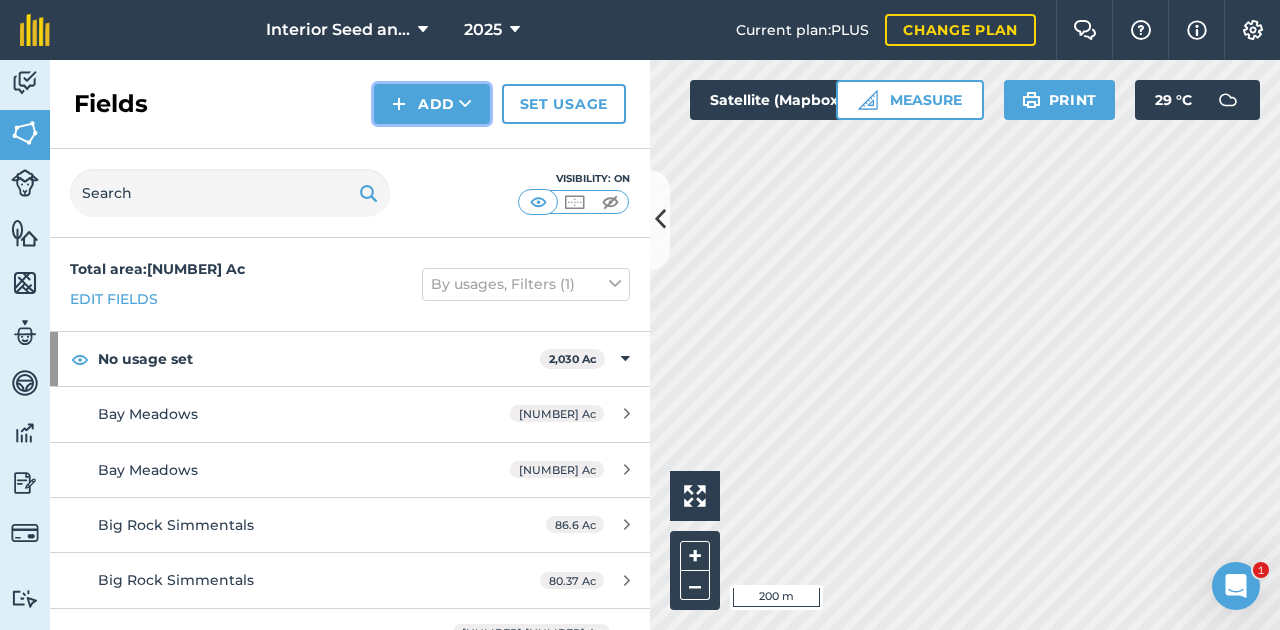 click at bounding box center (465, 104) 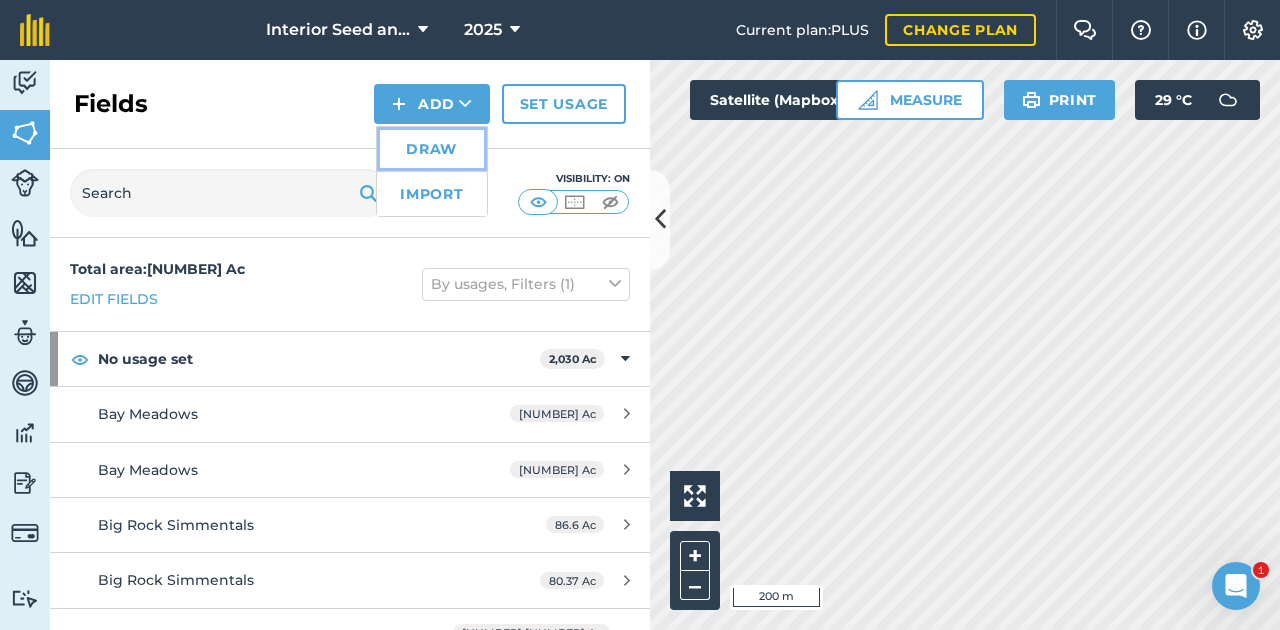 click on "Draw" at bounding box center [432, 149] 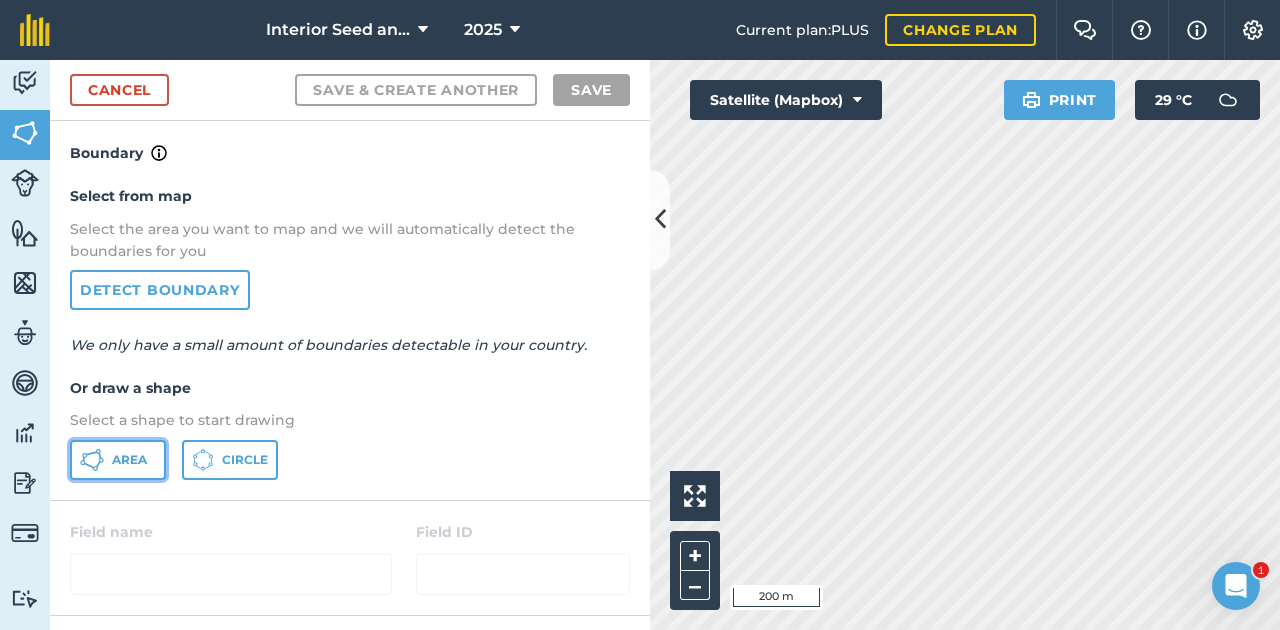 click on "Area" at bounding box center (129, 460) 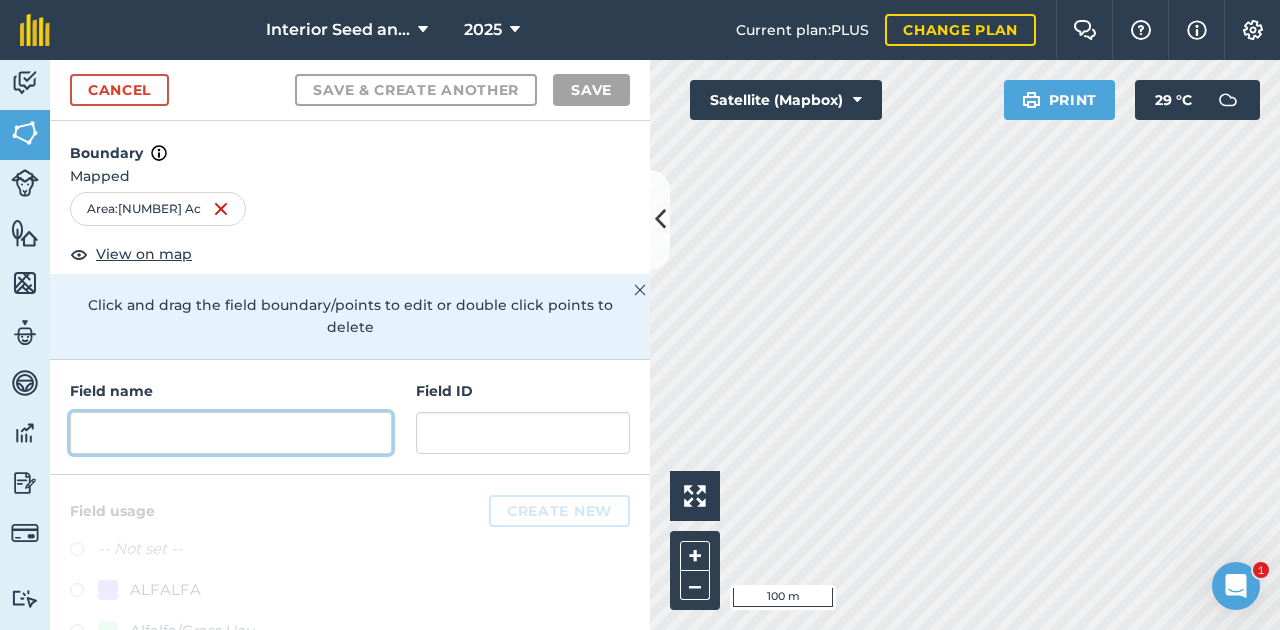 click at bounding box center (231, 433) 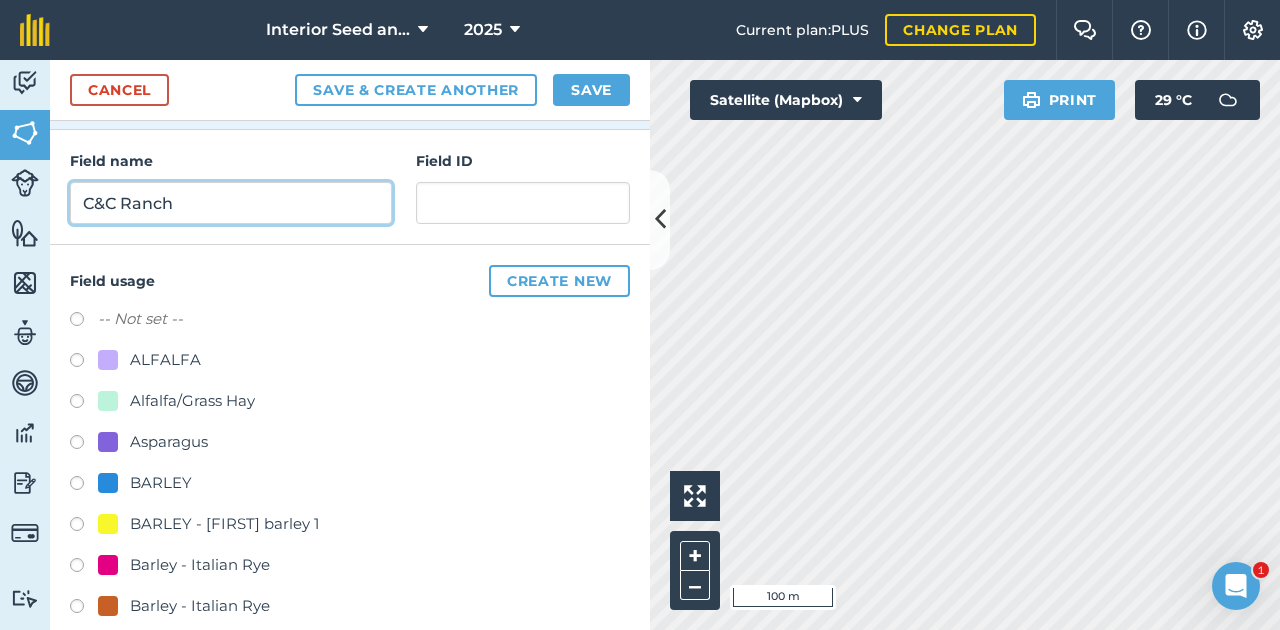 scroll, scrollTop: 316, scrollLeft: 0, axis: vertical 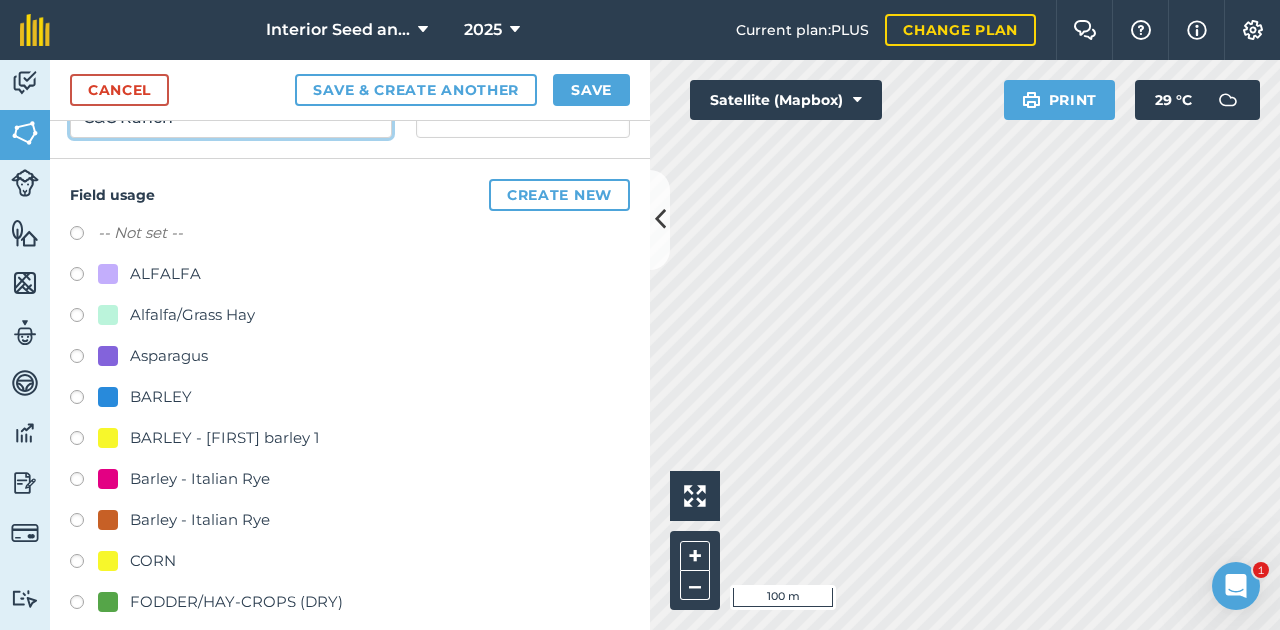 type on "C&C Ranch" 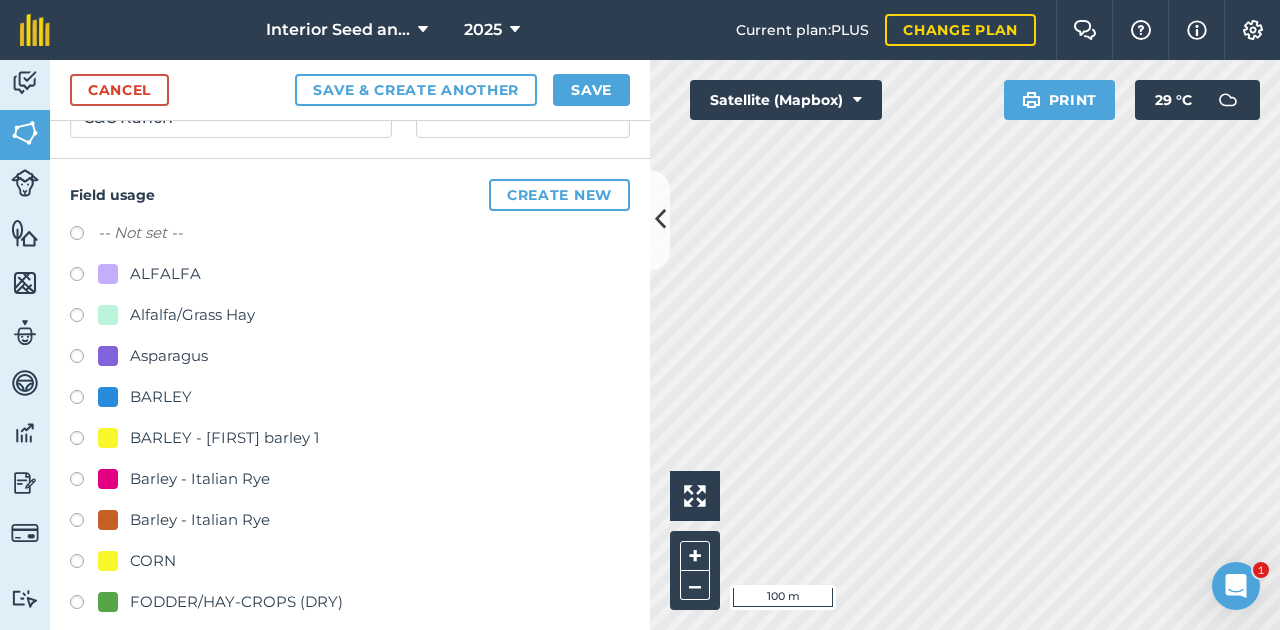 click at bounding box center [84, 318] 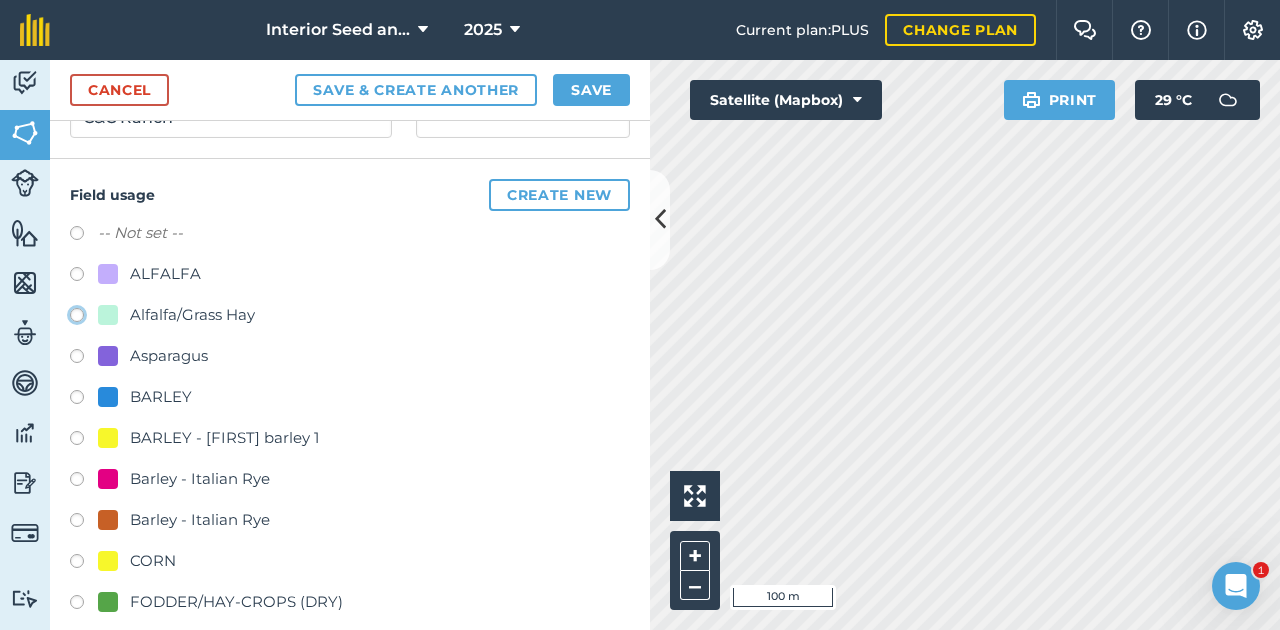 radio on "true" 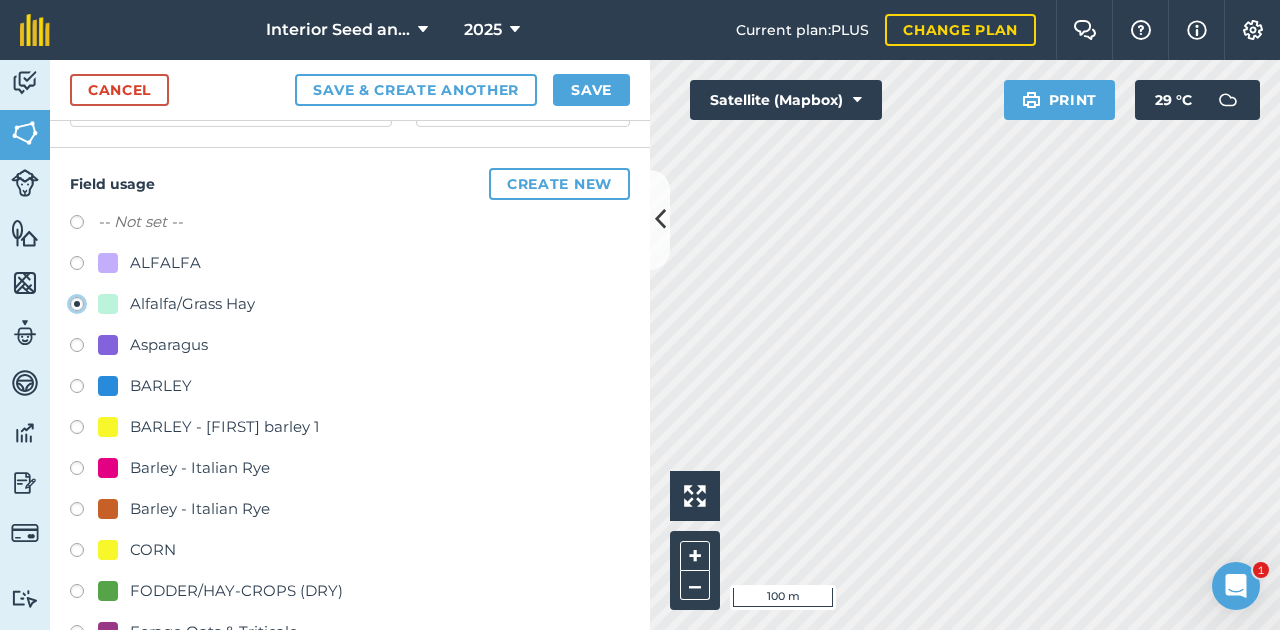 scroll, scrollTop: 333, scrollLeft: 0, axis: vertical 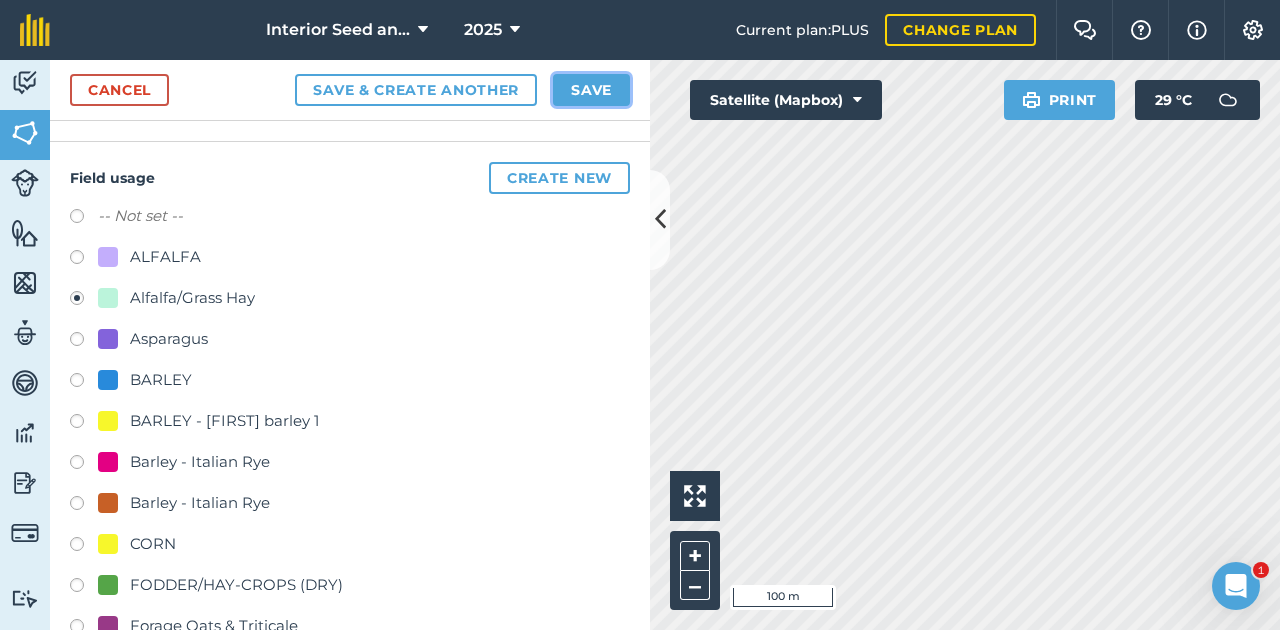 click on "Save" at bounding box center [591, 90] 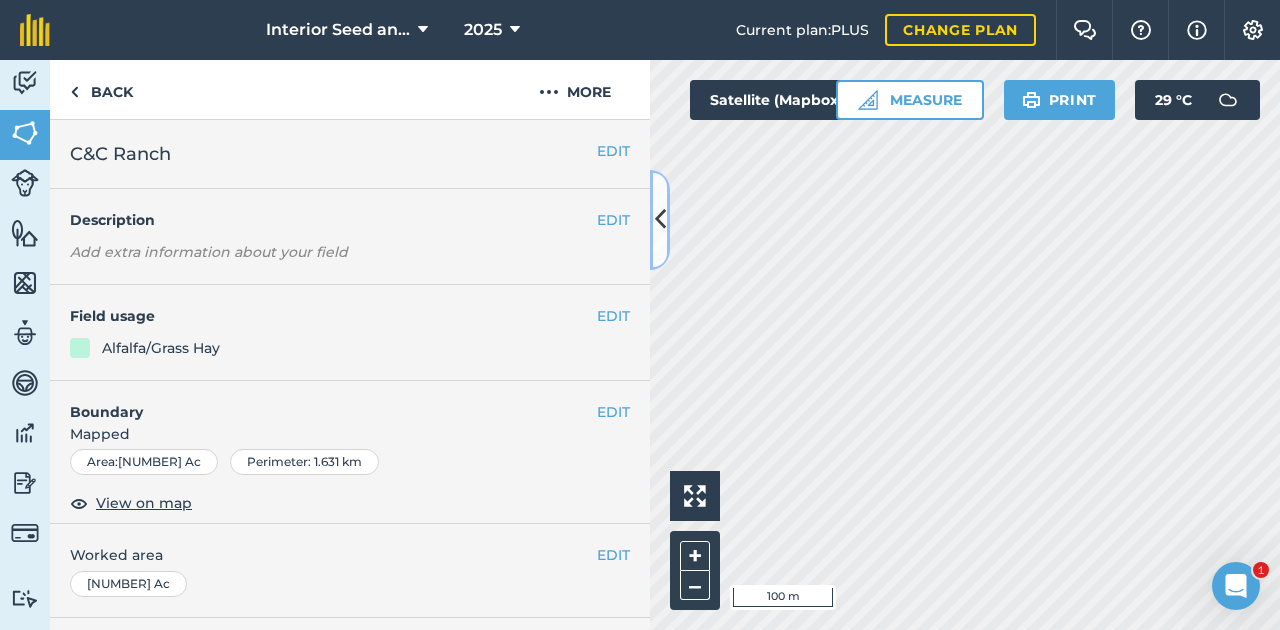 click at bounding box center (660, 219) 